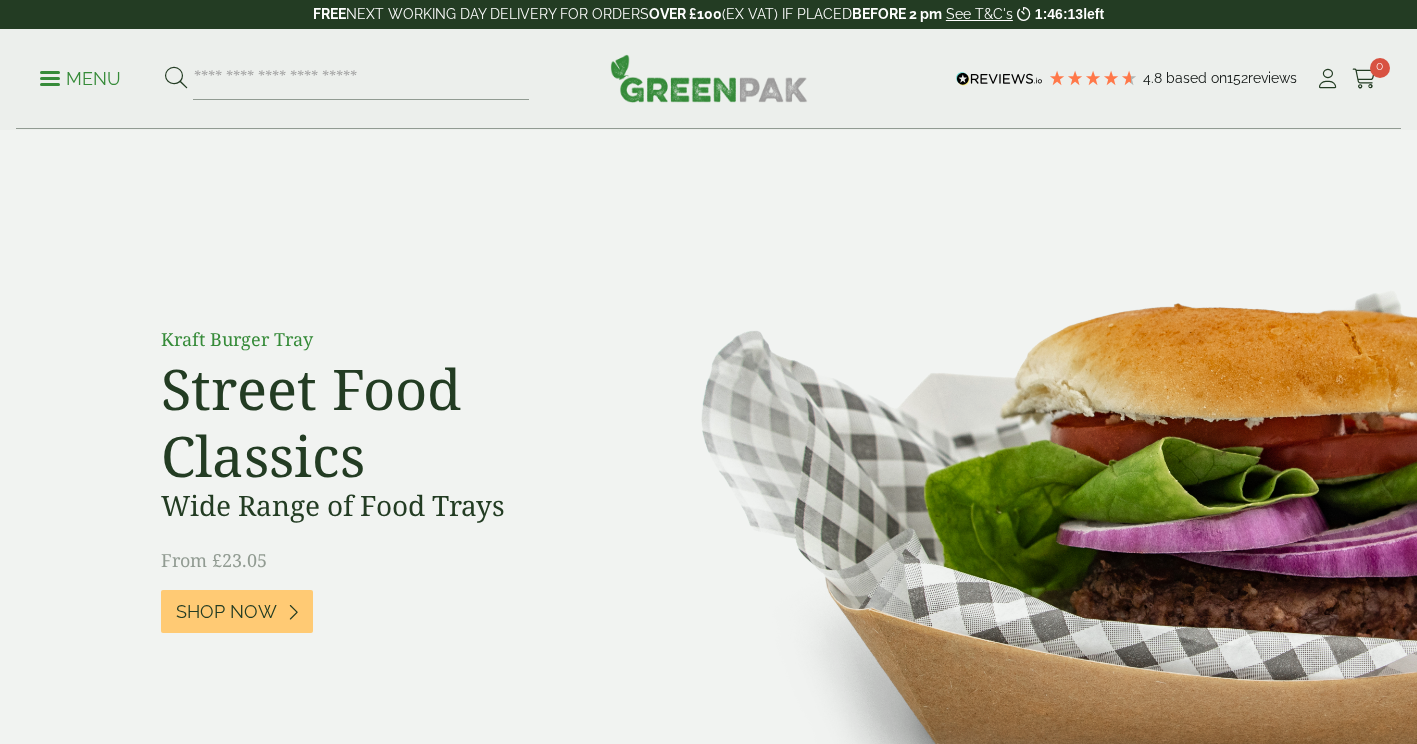 scroll, scrollTop: 0, scrollLeft: 0, axis: both 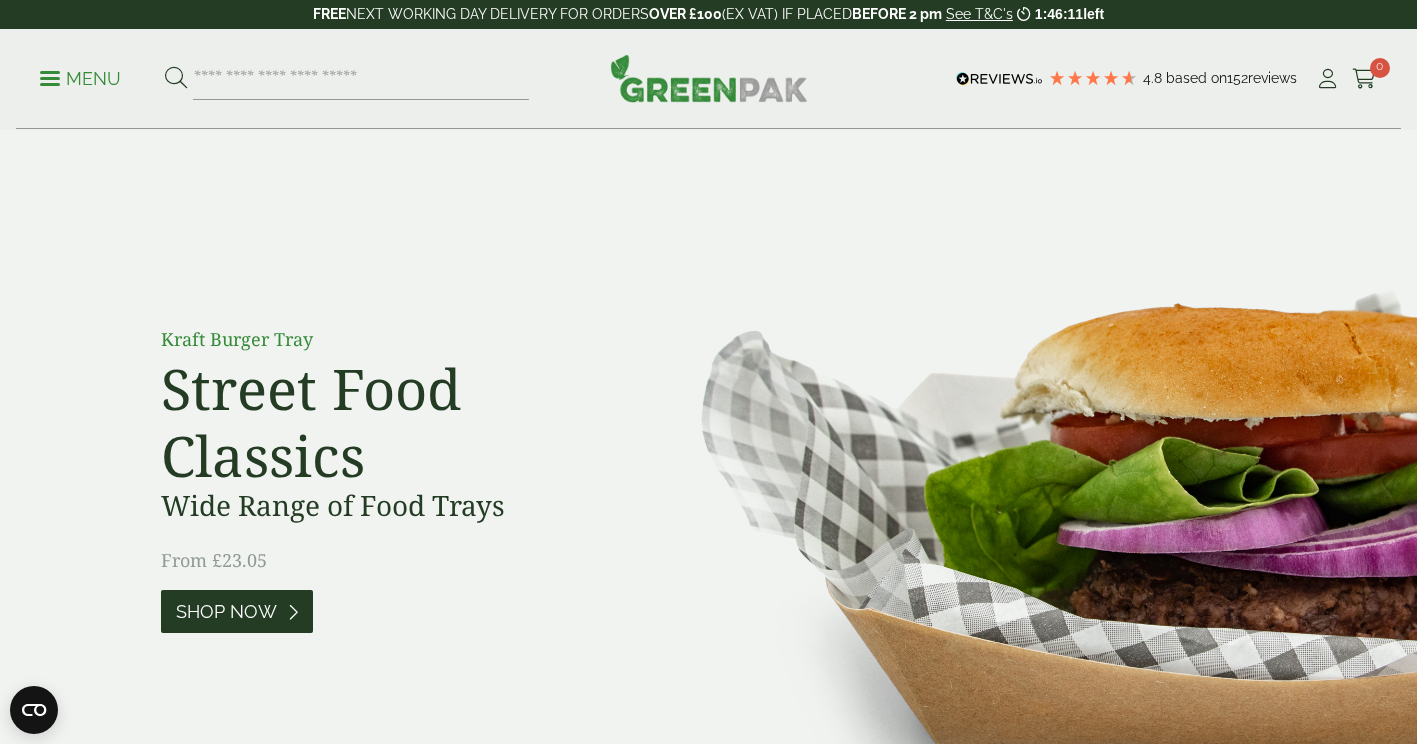 click on "Shop Now" at bounding box center [226, 612] 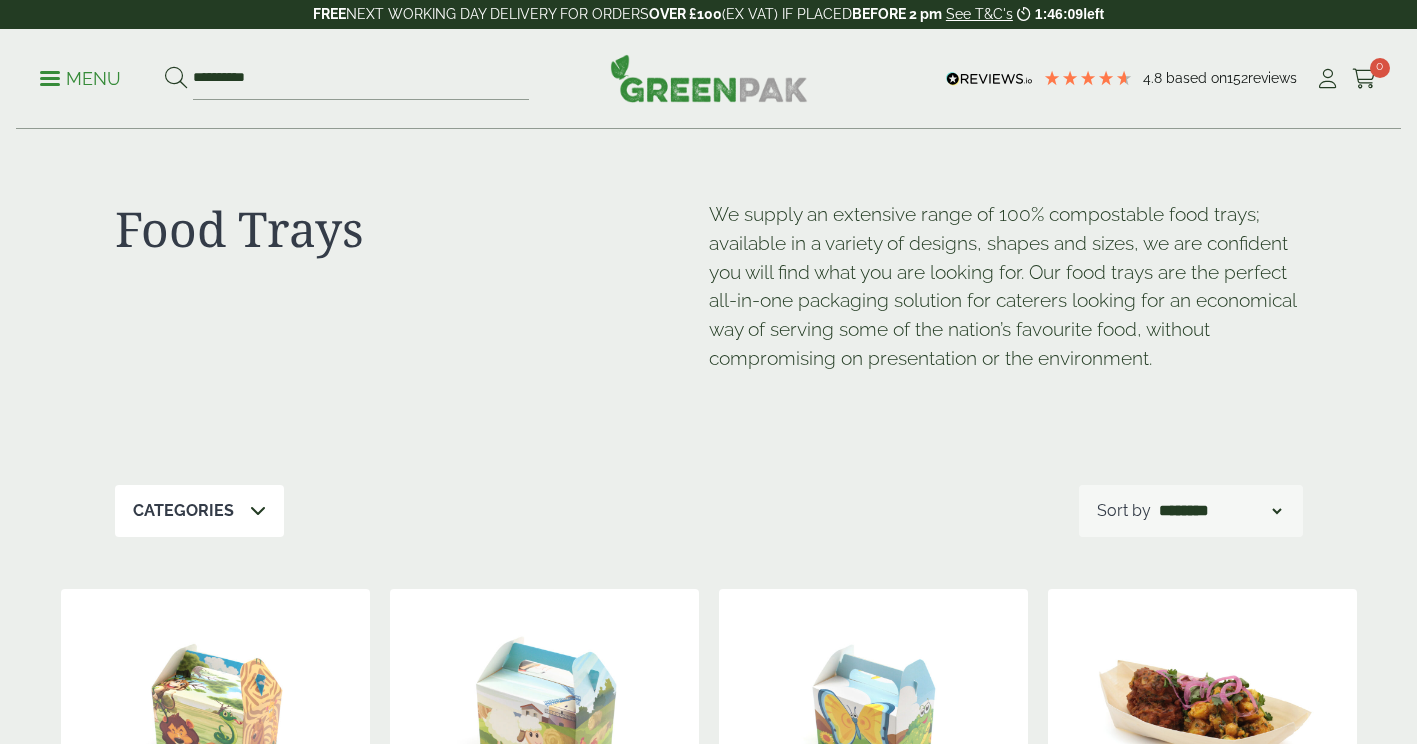 scroll, scrollTop: 0, scrollLeft: 0, axis: both 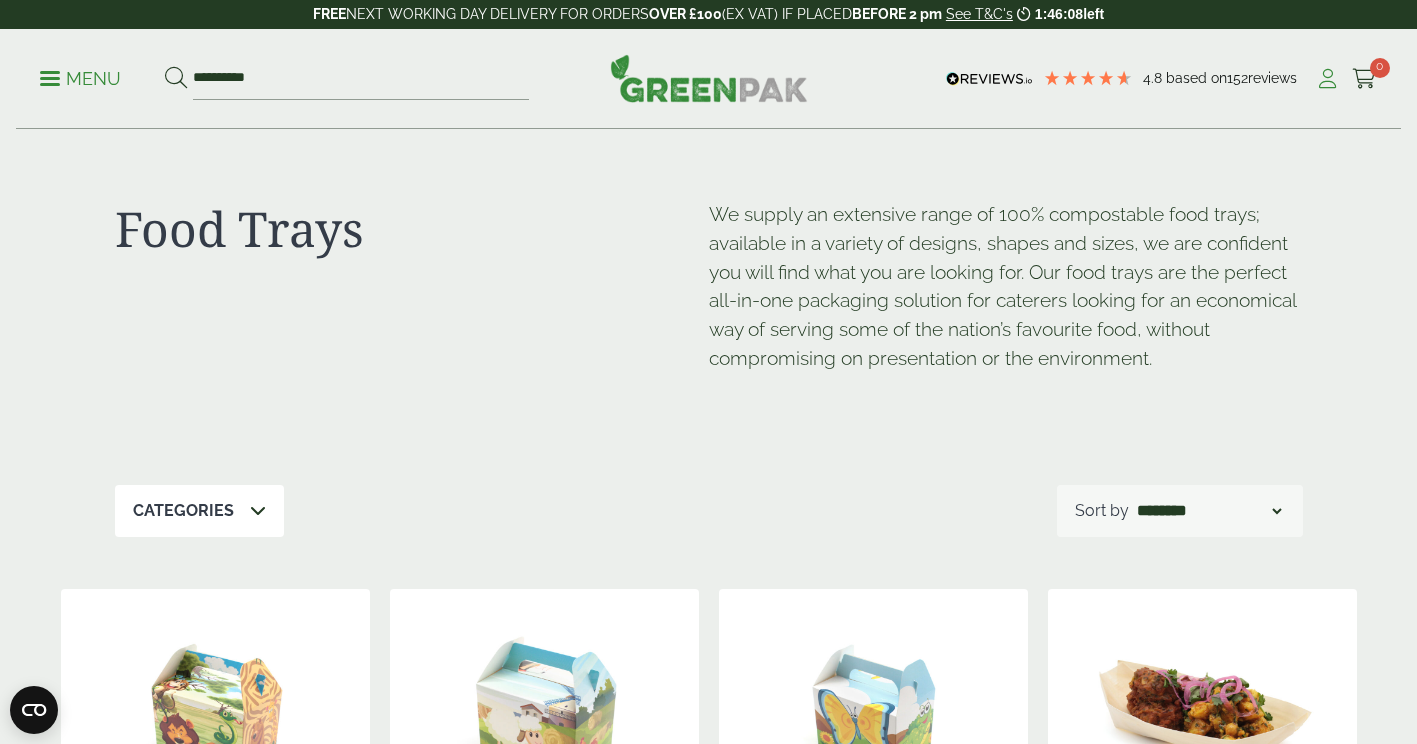 click at bounding box center (1327, 79) 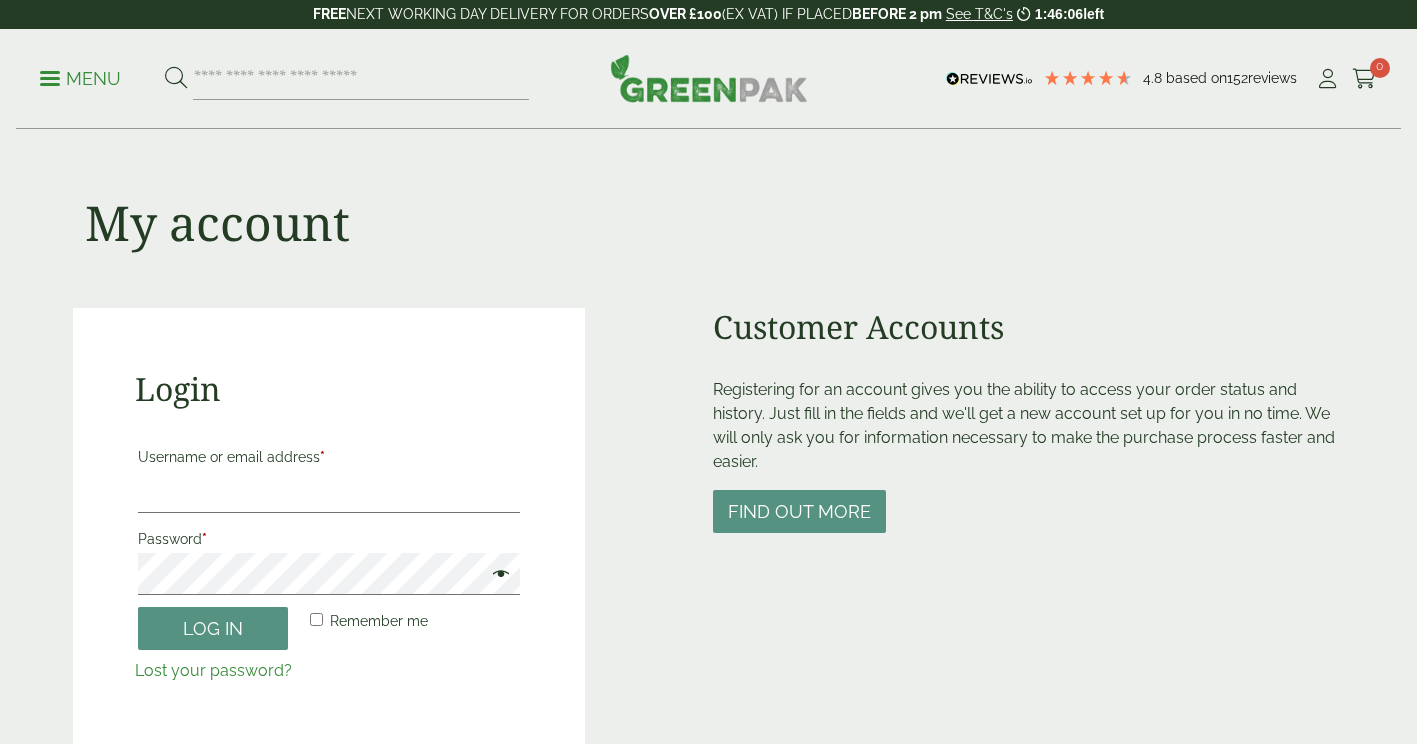 scroll, scrollTop: 0, scrollLeft: 0, axis: both 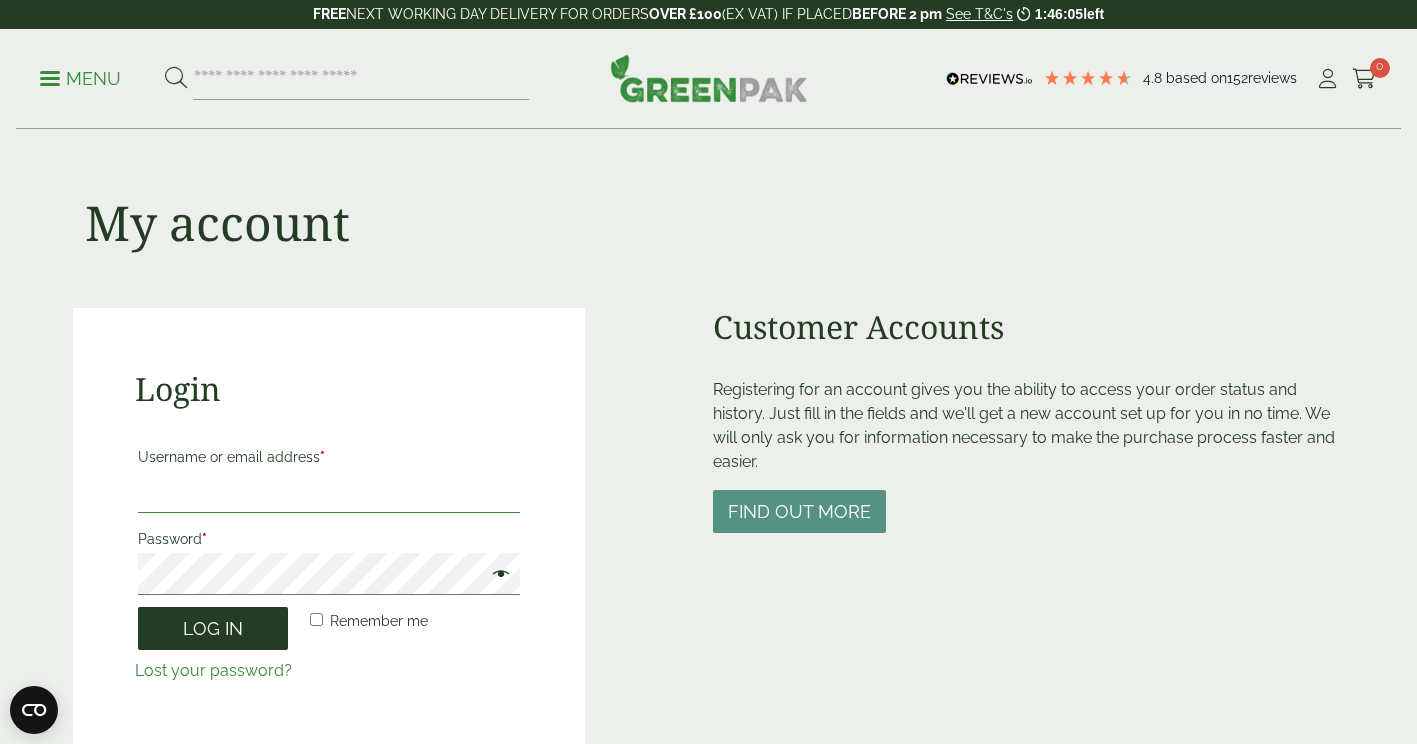 type on "**********" 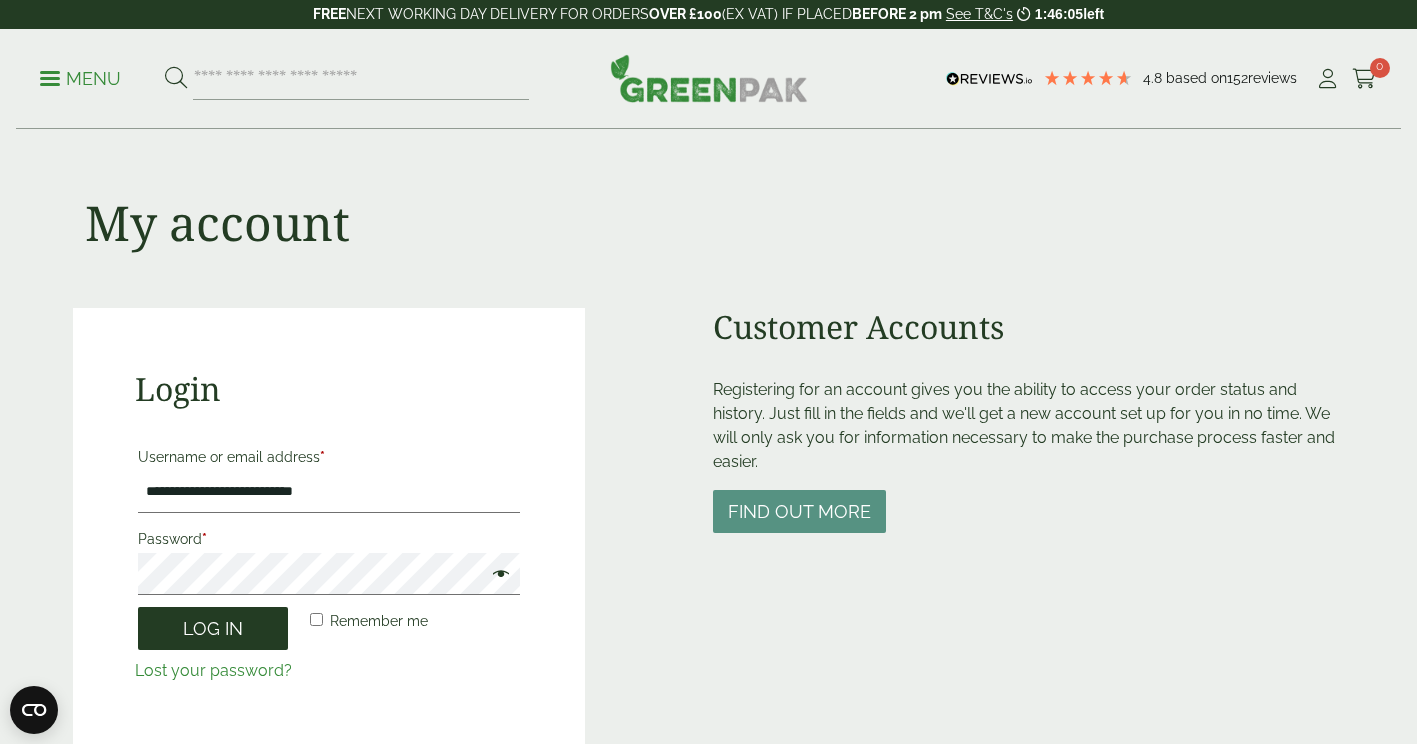 click on "Log in" at bounding box center [213, 628] 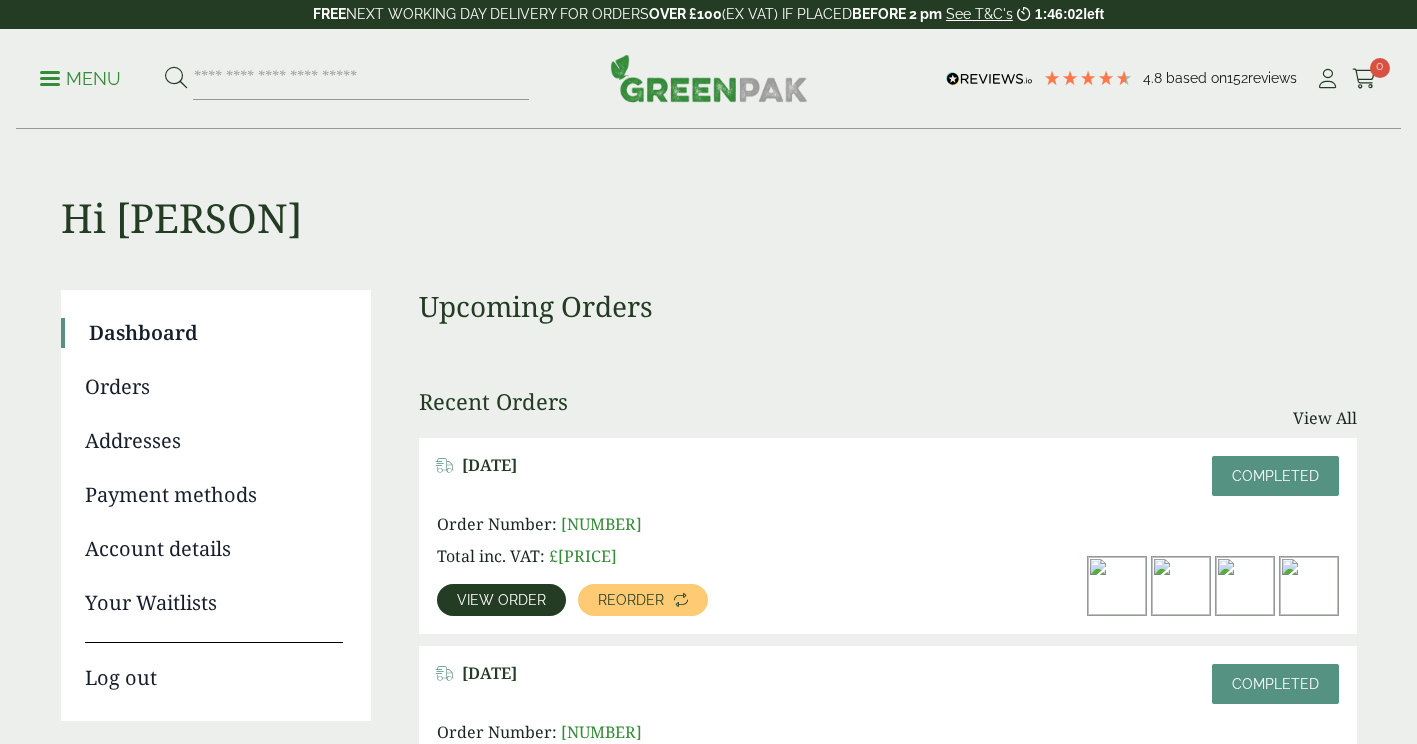 scroll, scrollTop: 217, scrollLeft: 0, axis: vertical 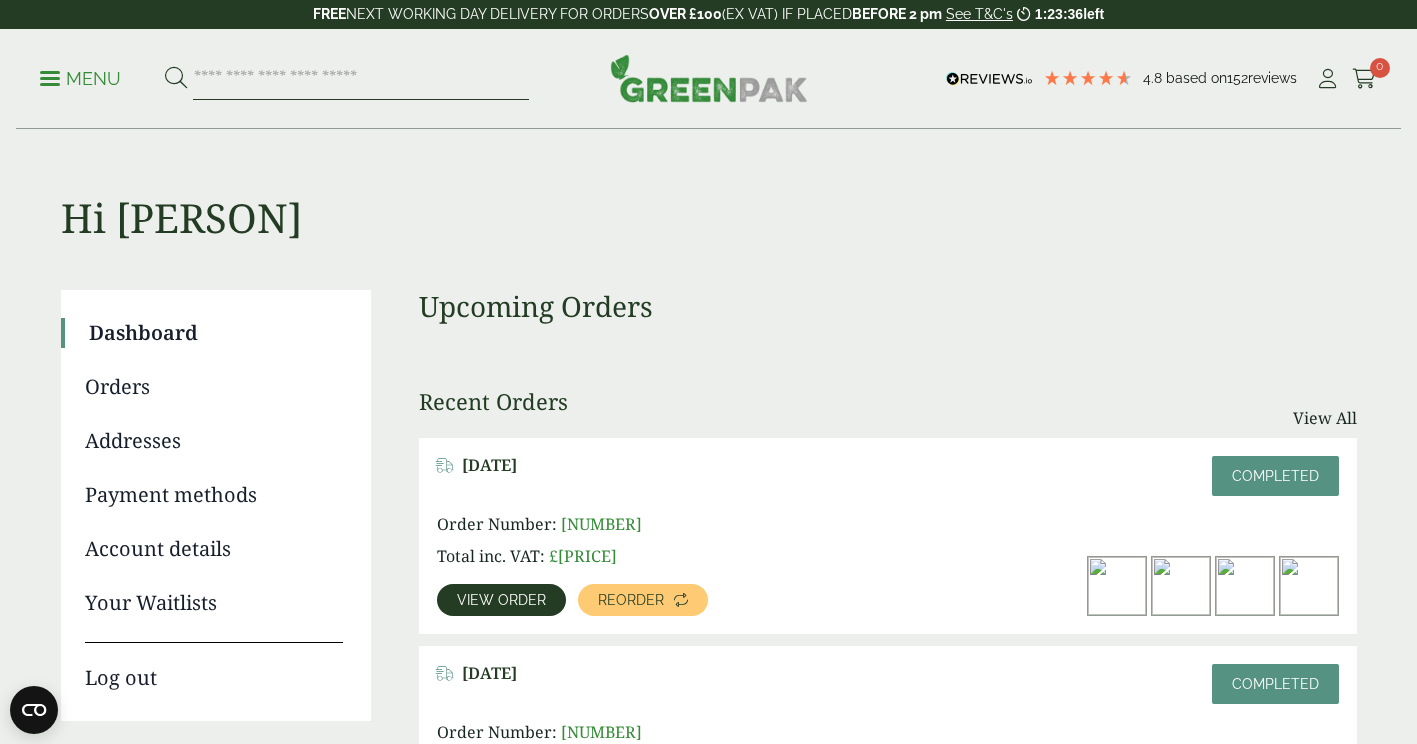 click at bounding box center (361, 79) 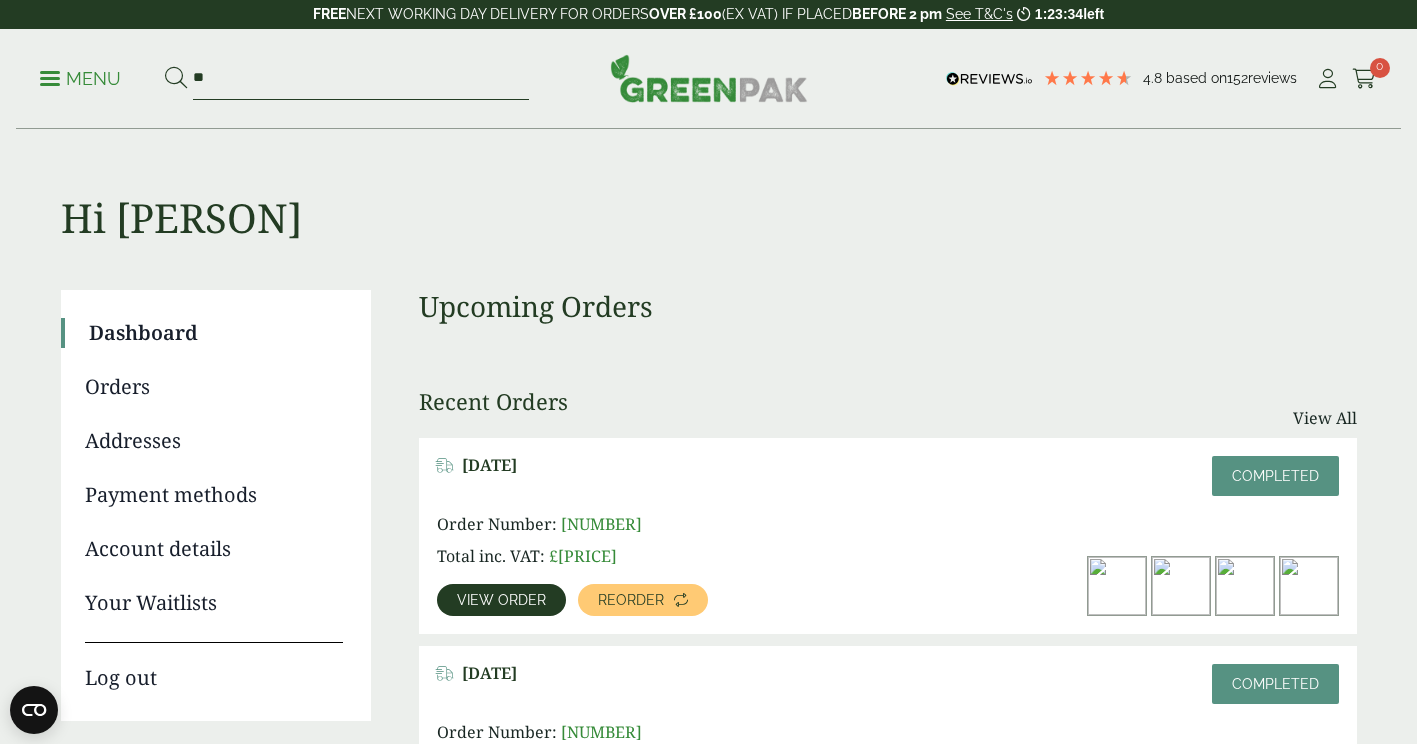 type on "*" 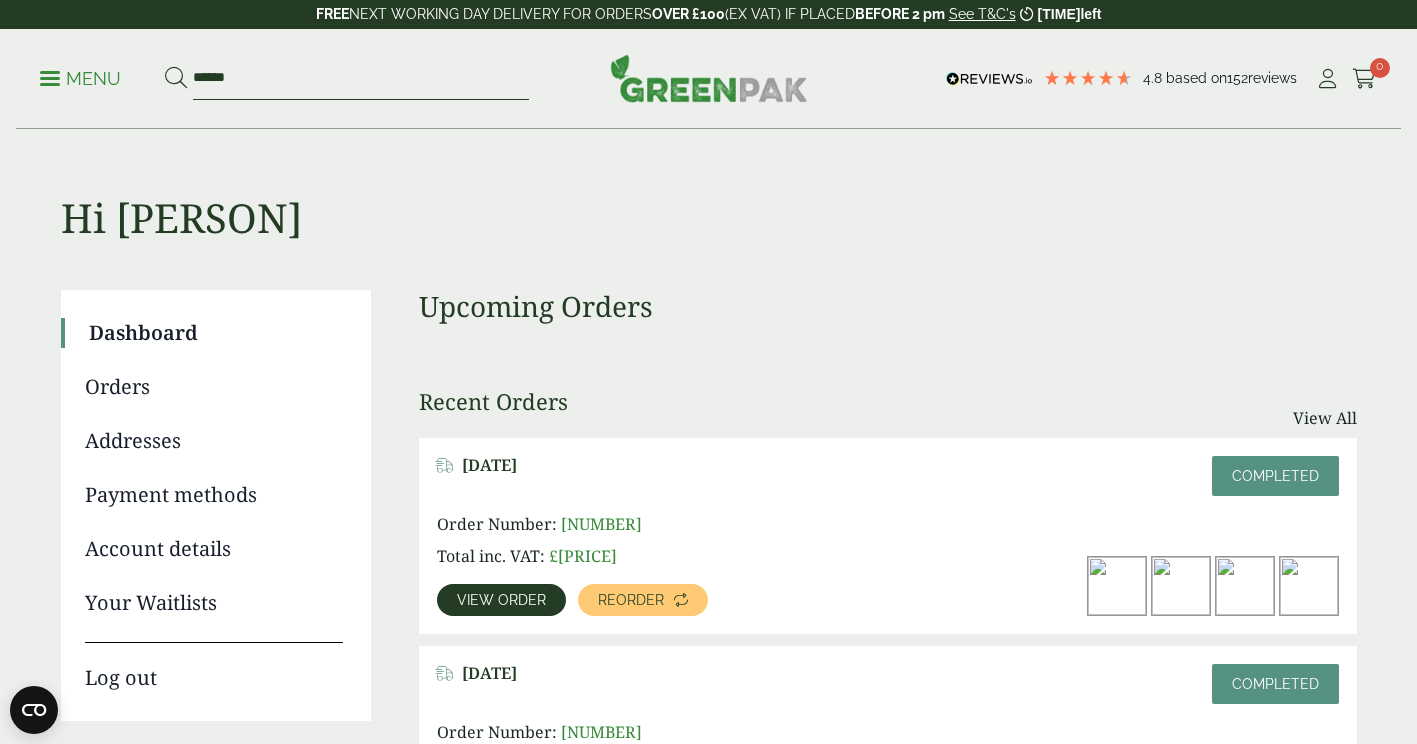 type on "******" 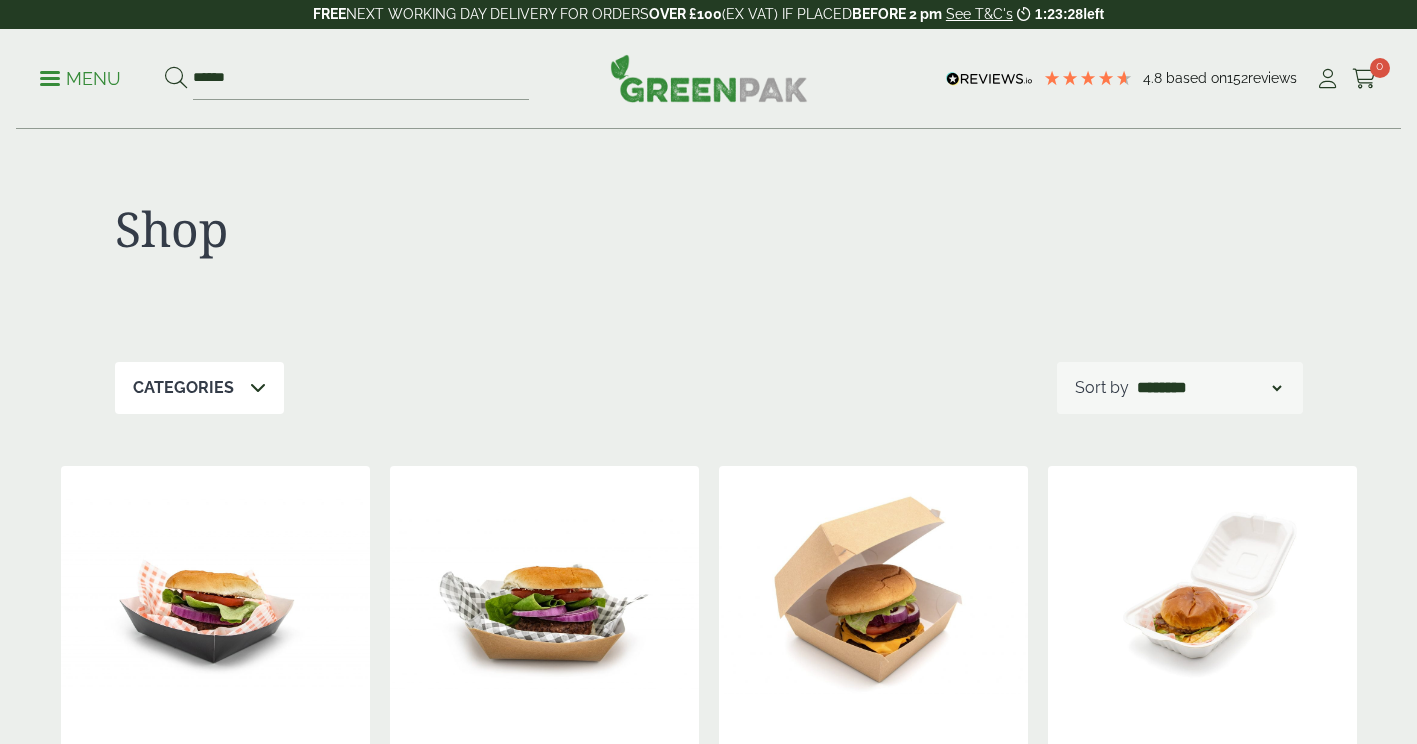 scroll, scrollTop: 0, scrollLeft: 0, axis: both 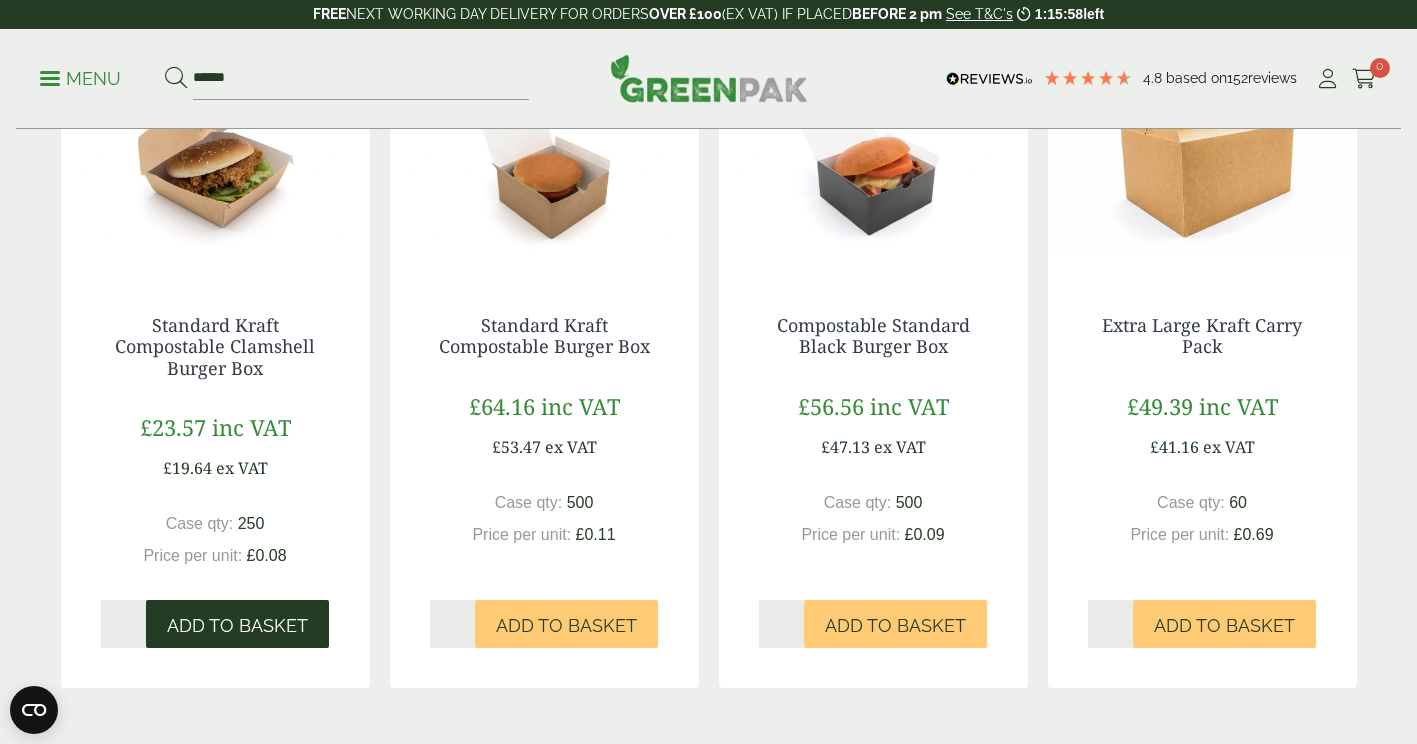 click on "Add to Basket" at bounding box center (237, 626) 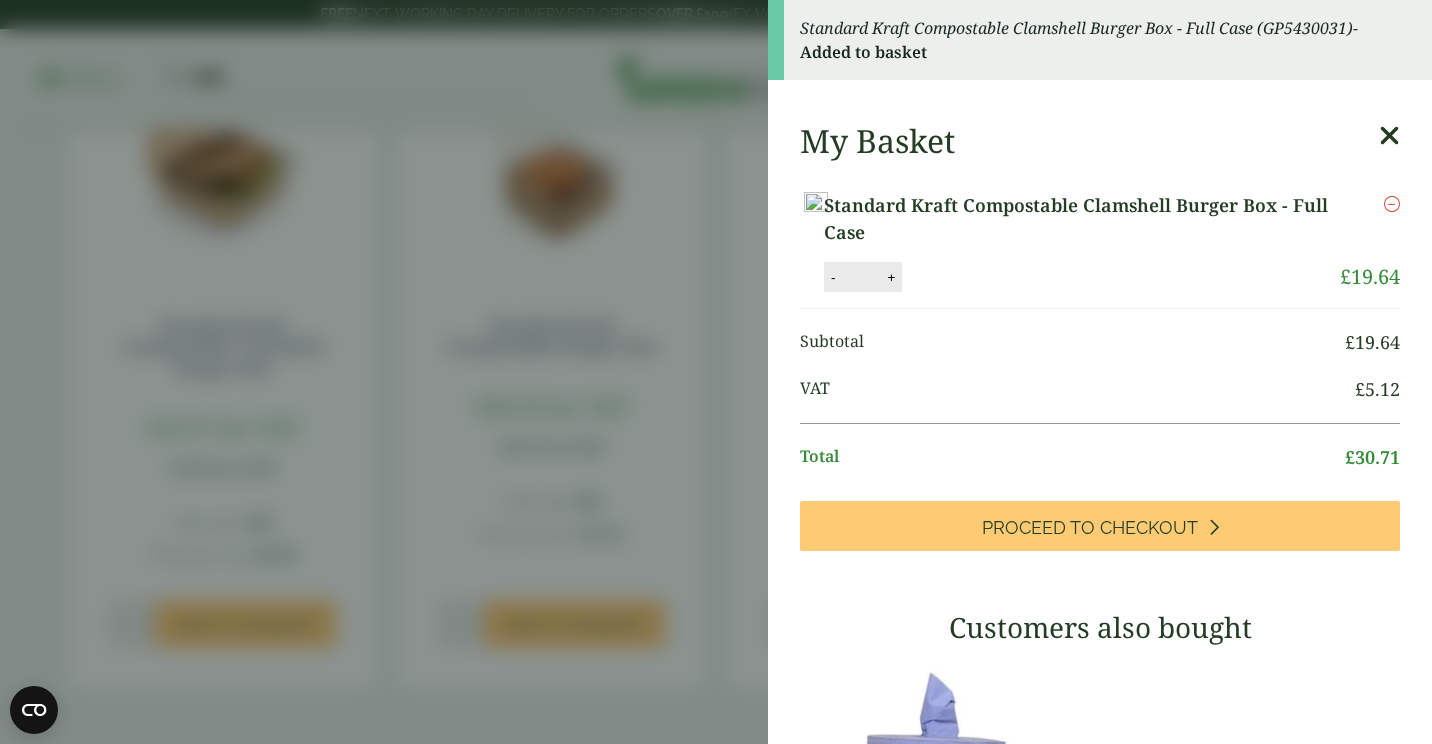 click at bounding box center [1389, 136] 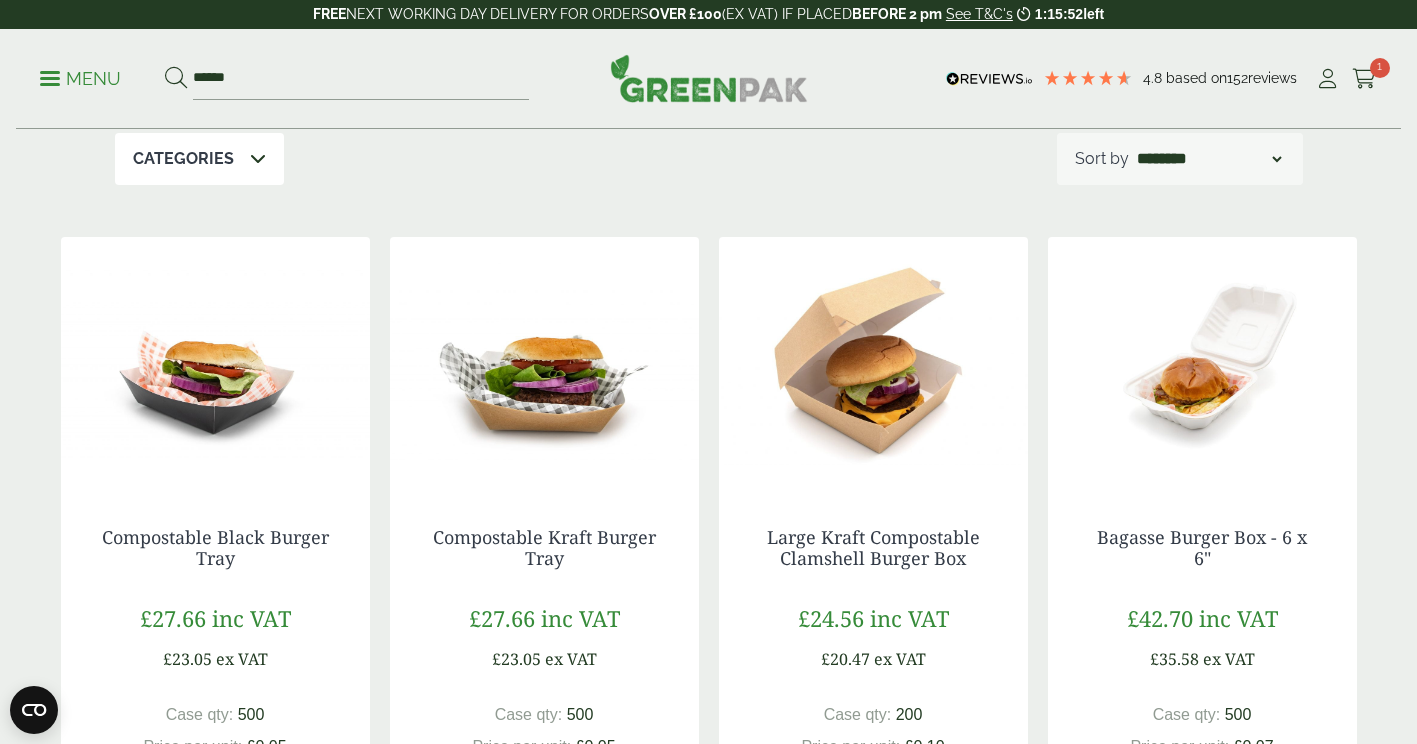 scroll, scrollTop: 0, scrollLeft: 0, axis: both 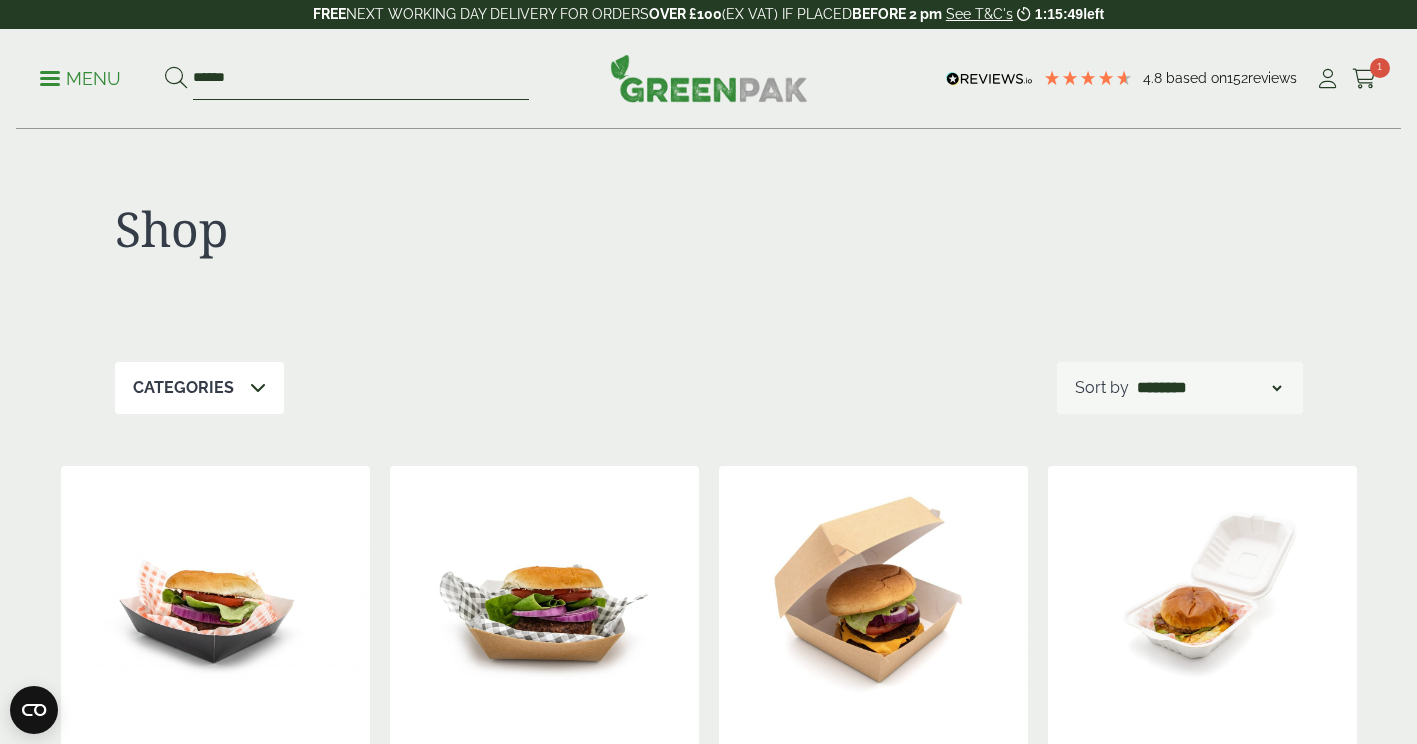 click on "******" at bounding box center (361, 79) 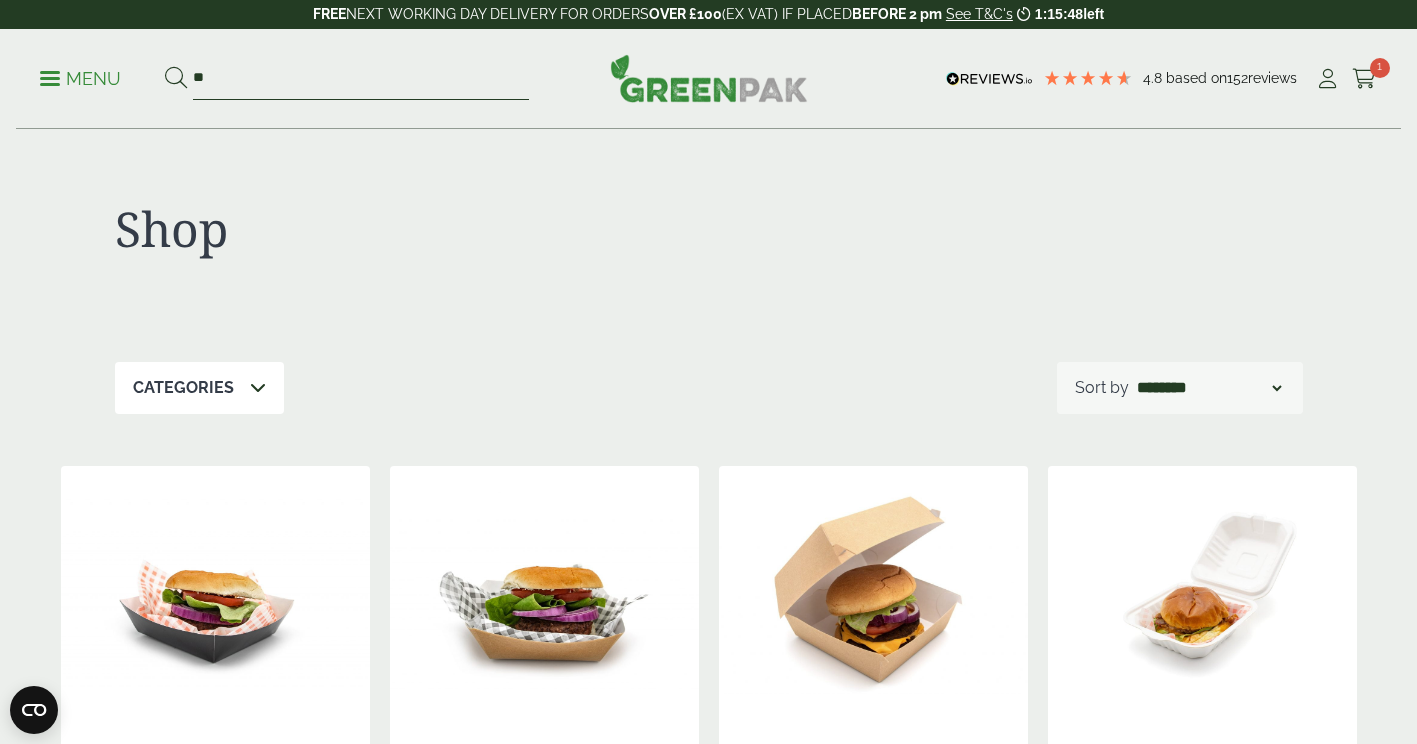 type on "*" 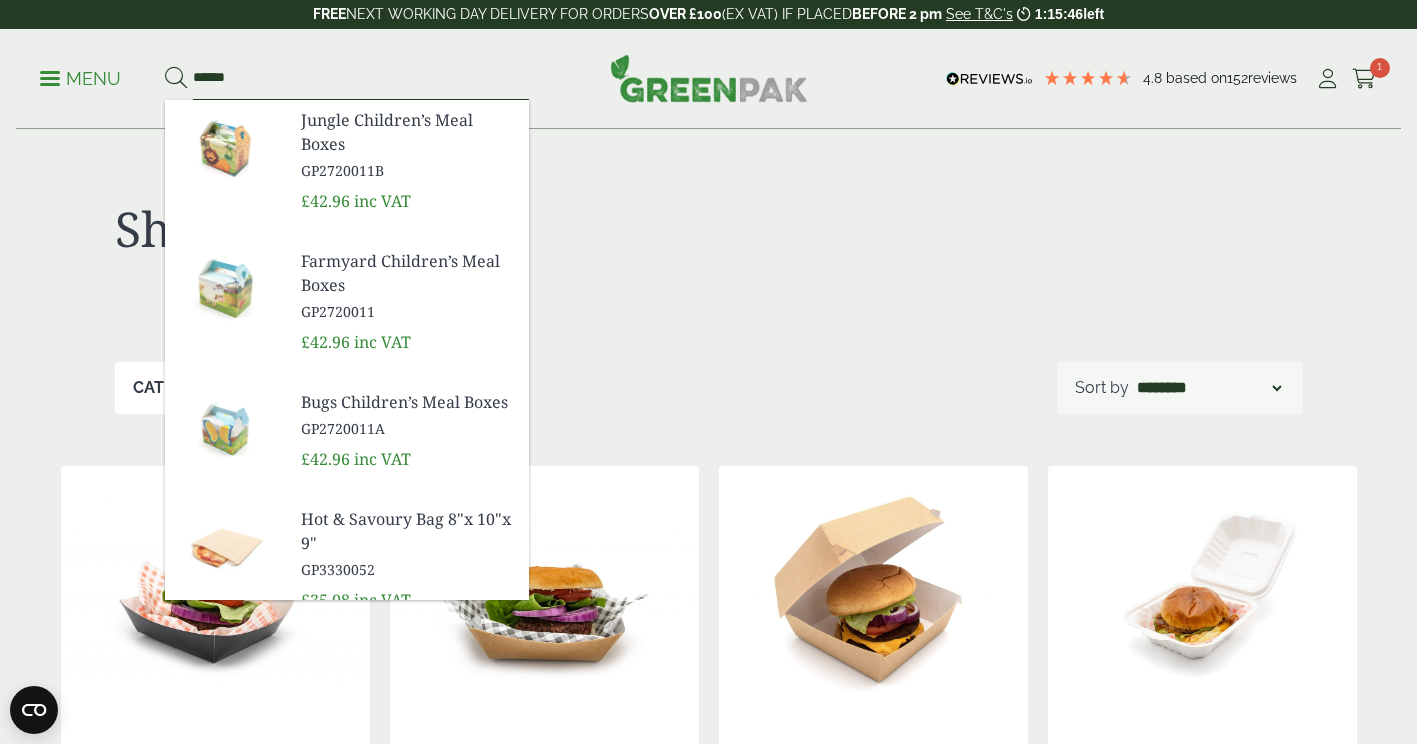 type on "******" 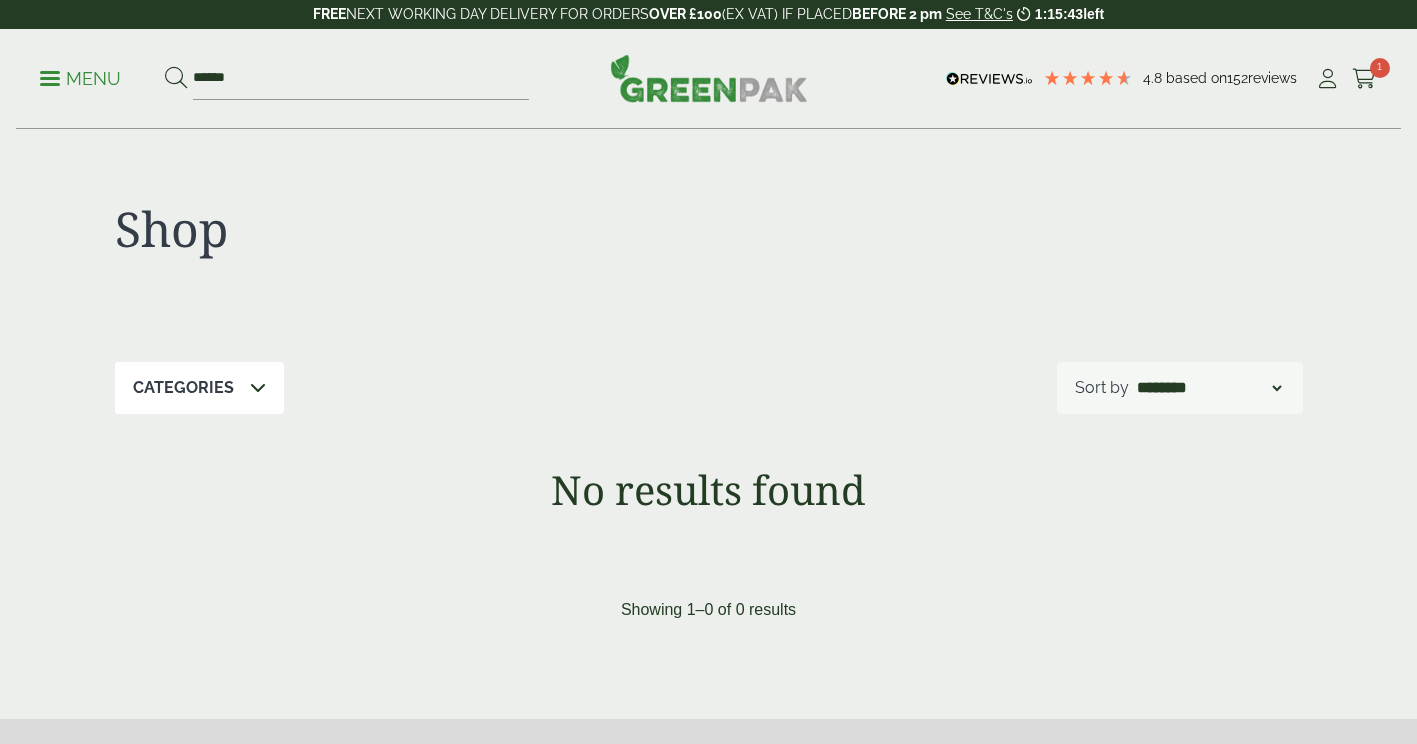 scroll, scrollTop: 0, scrollLeft: 0, axis: both 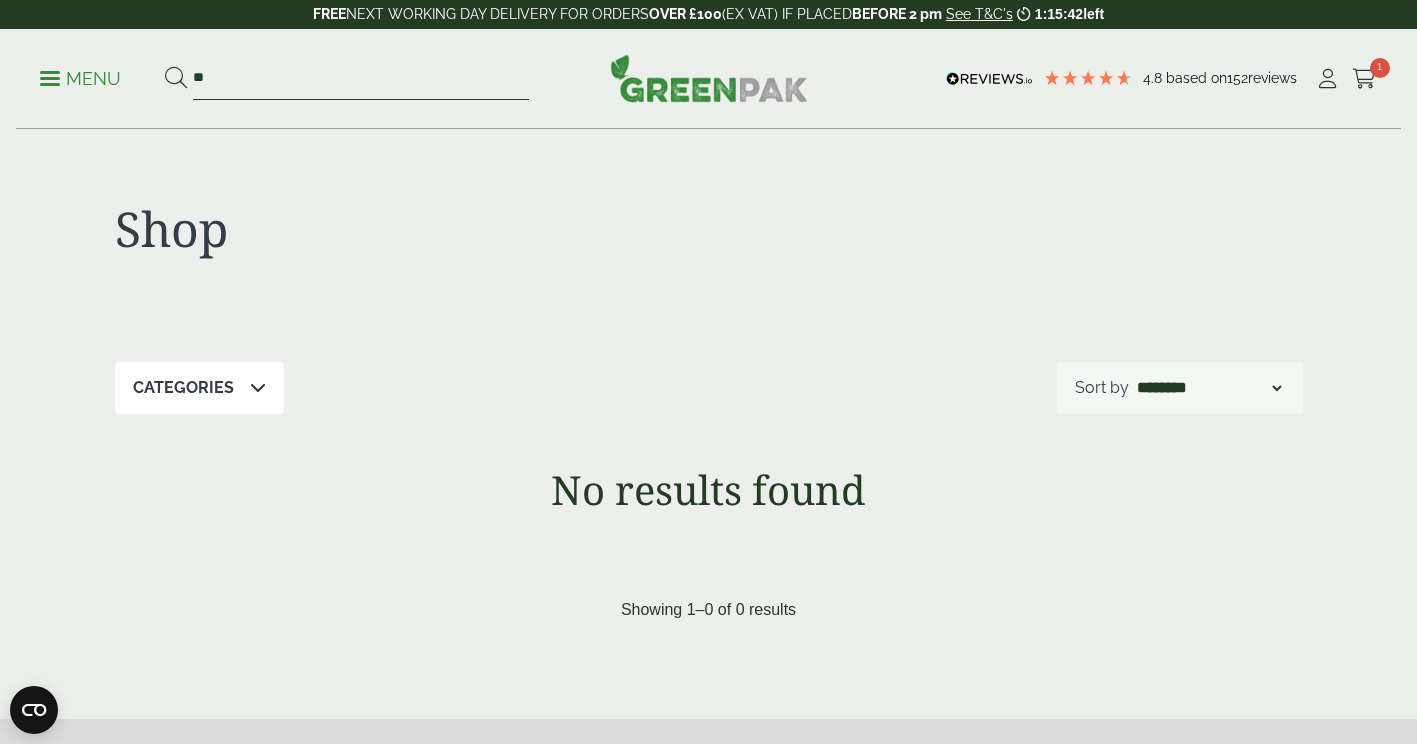 type on "*" 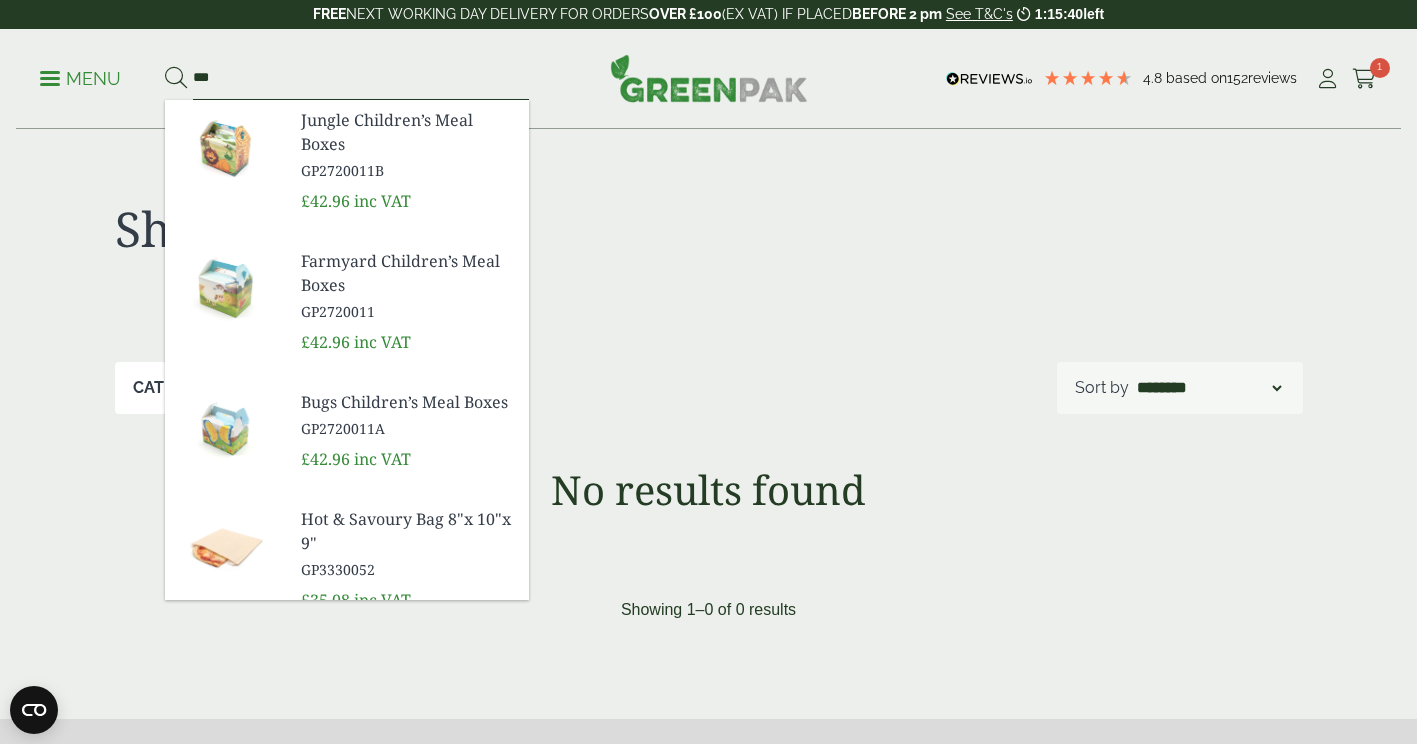 type on "***" 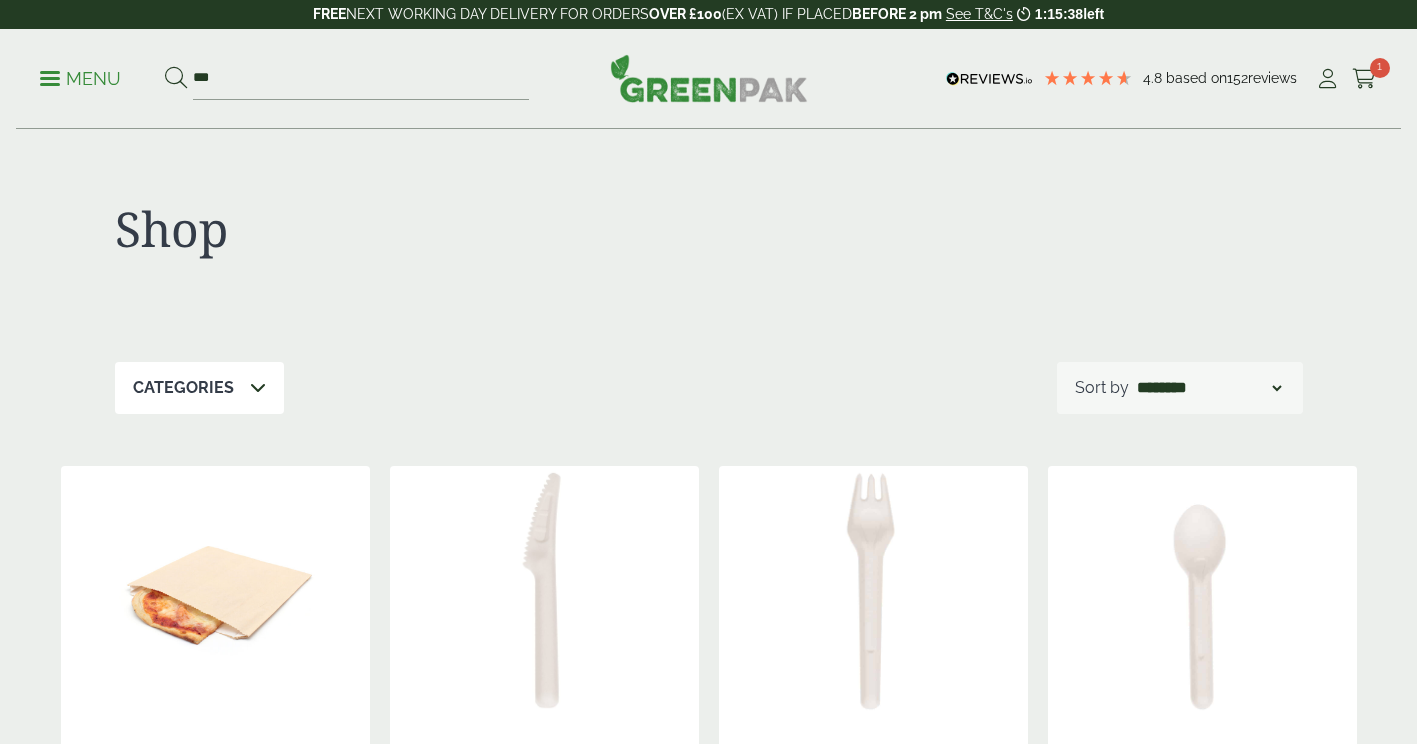 scroll, scrollTop: 0, scrollLeft: 0, axis: both 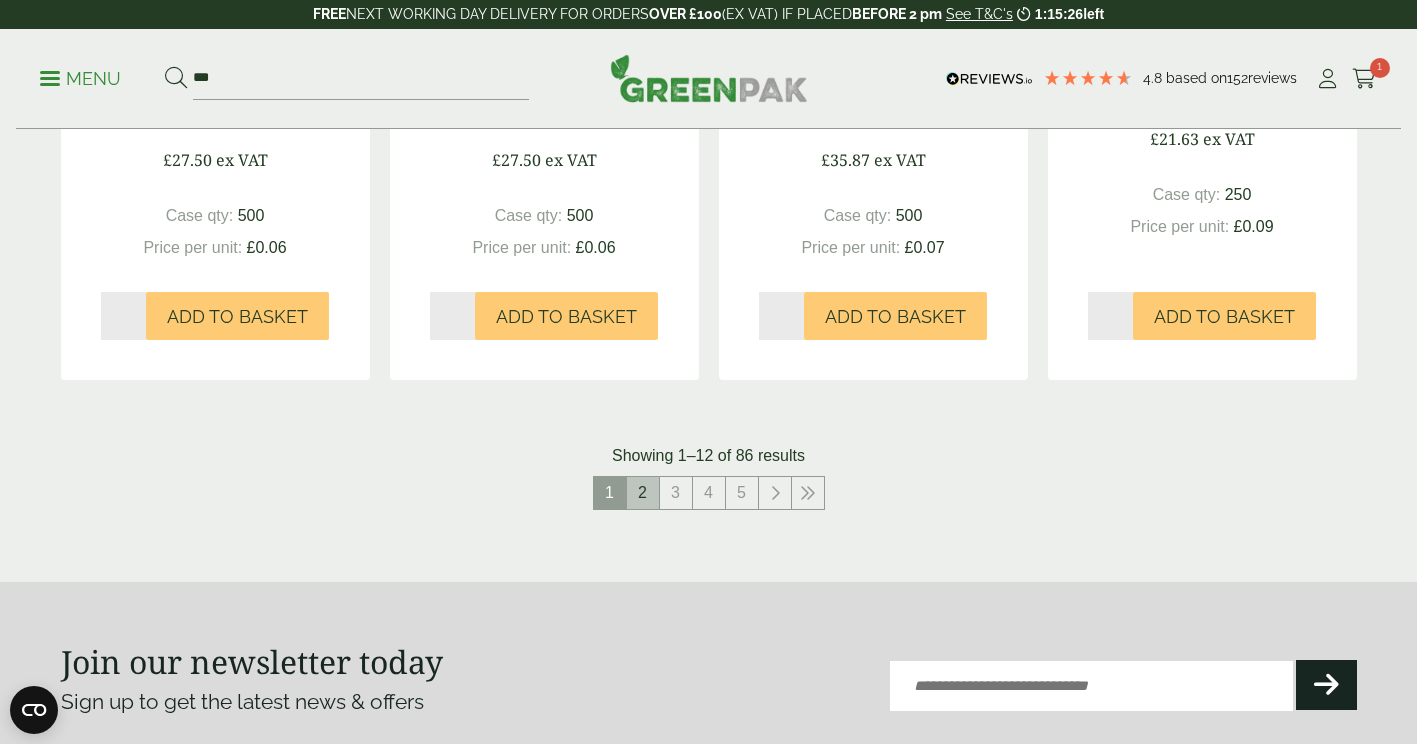 click on "2" at bounding box center [643, 493] 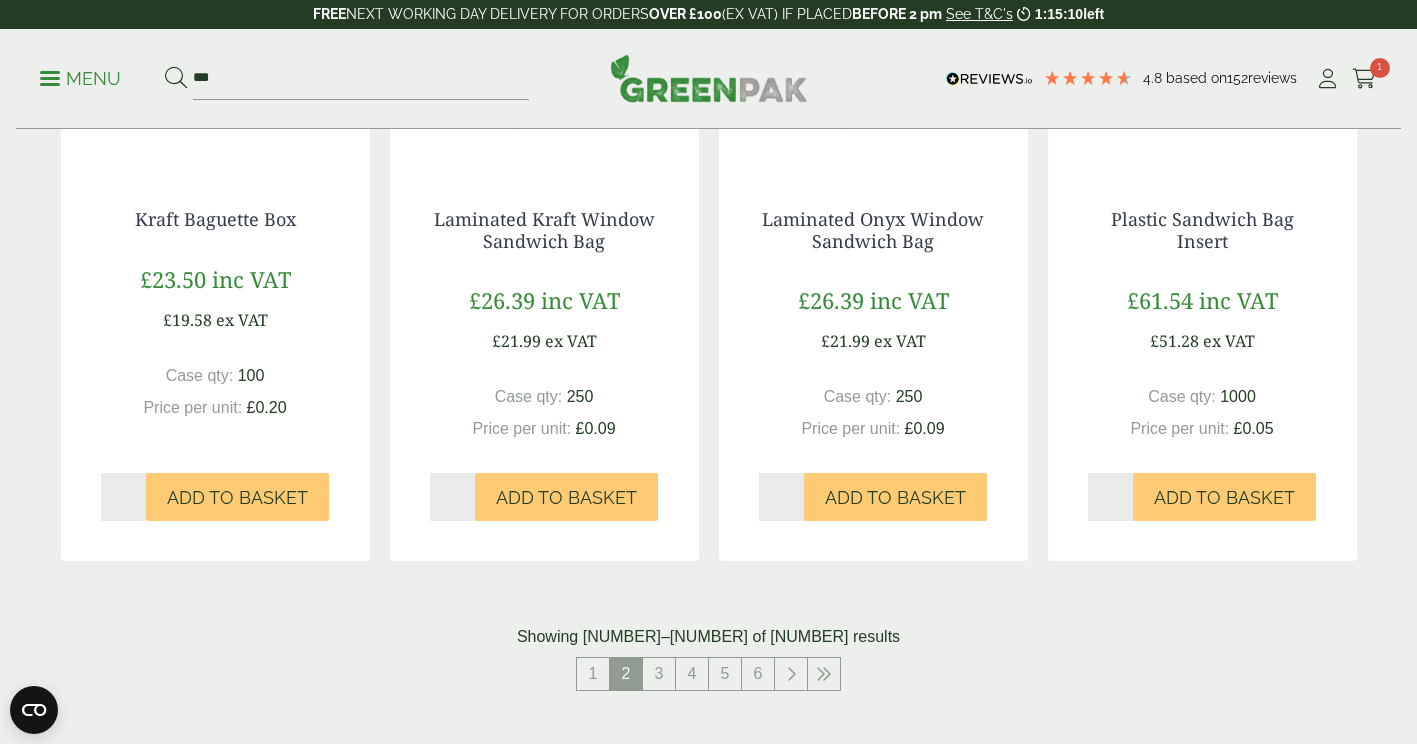 scroll, scrollTop: 1872, scrollLeft: 0, axis: vertical 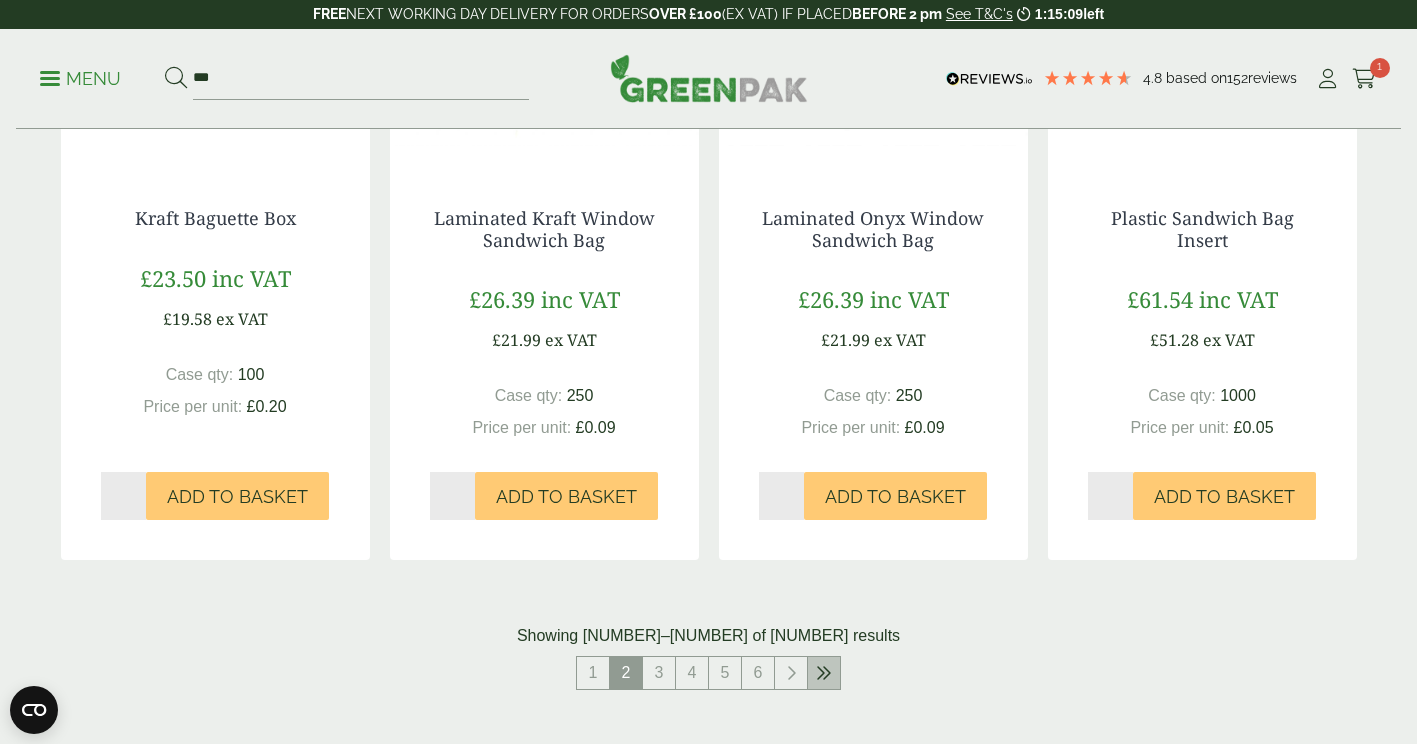 click at bounding box center [824, 673] 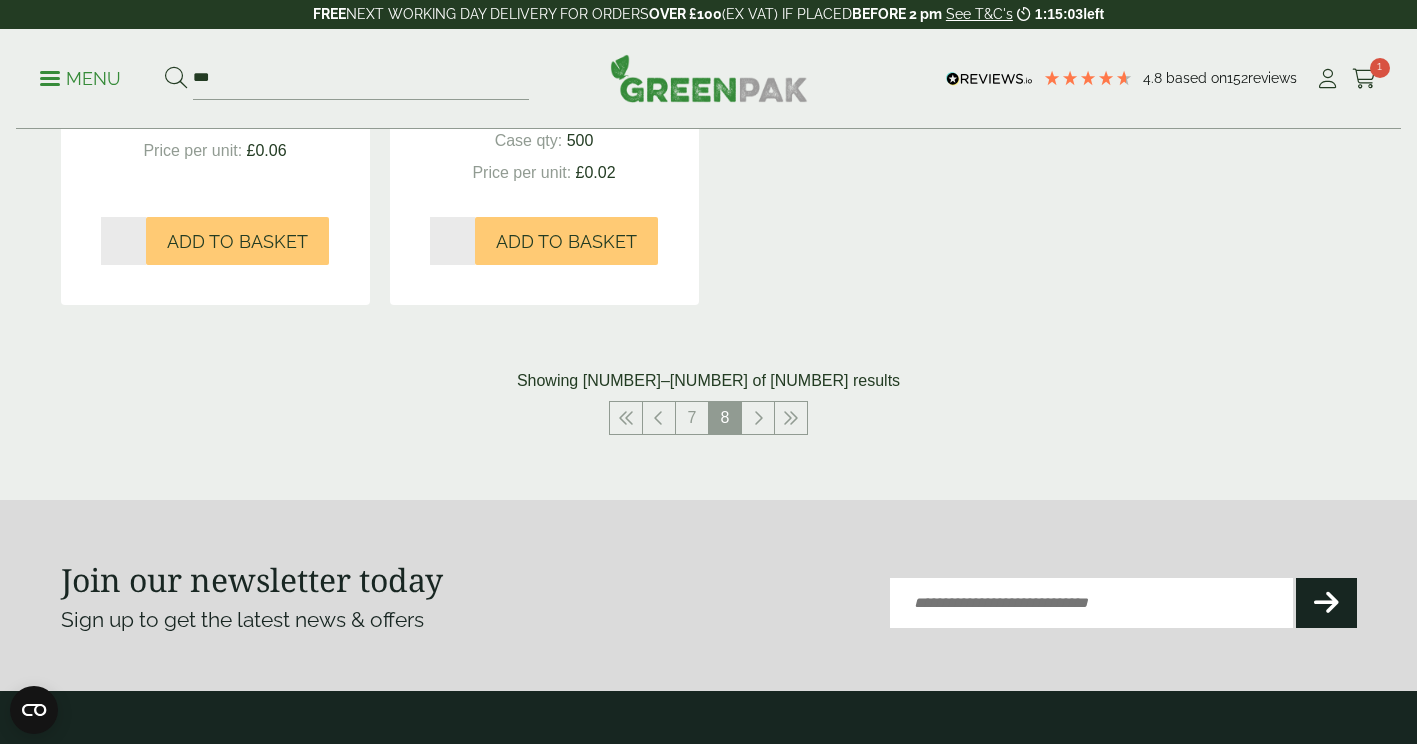 scroll, scrollTop: 805, scrollLeft: 0, axis: vertical 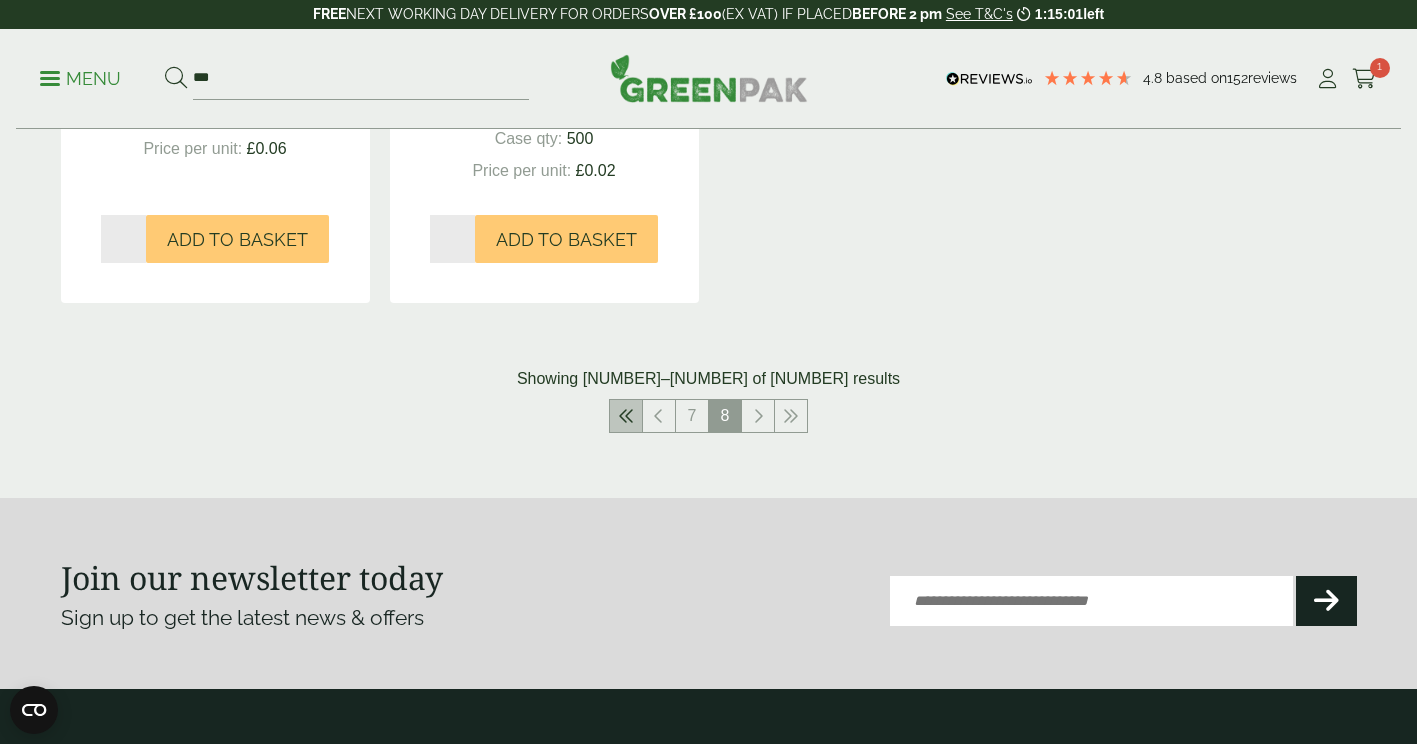 click at bounding box center (626, 416) 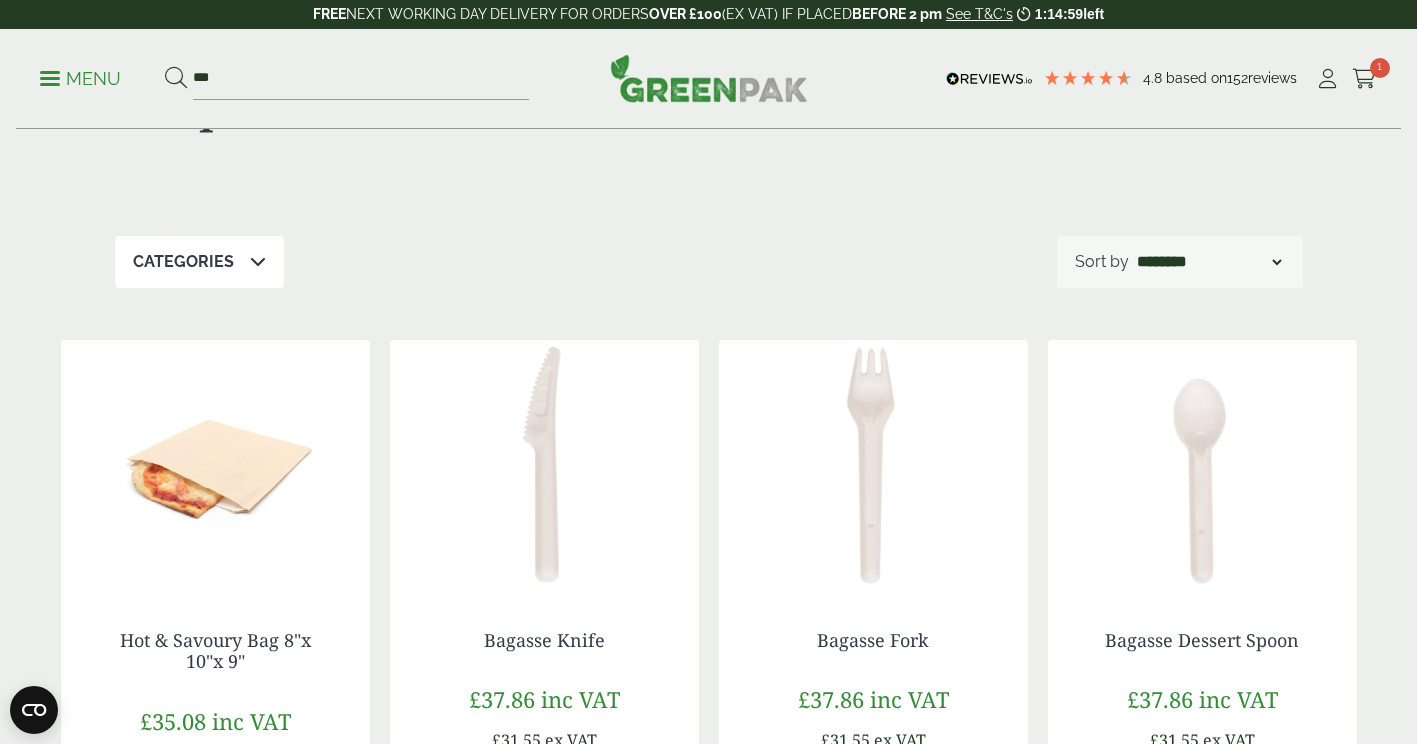 scroll, scrollTop: 0, scrollLeft: 0, axis: both 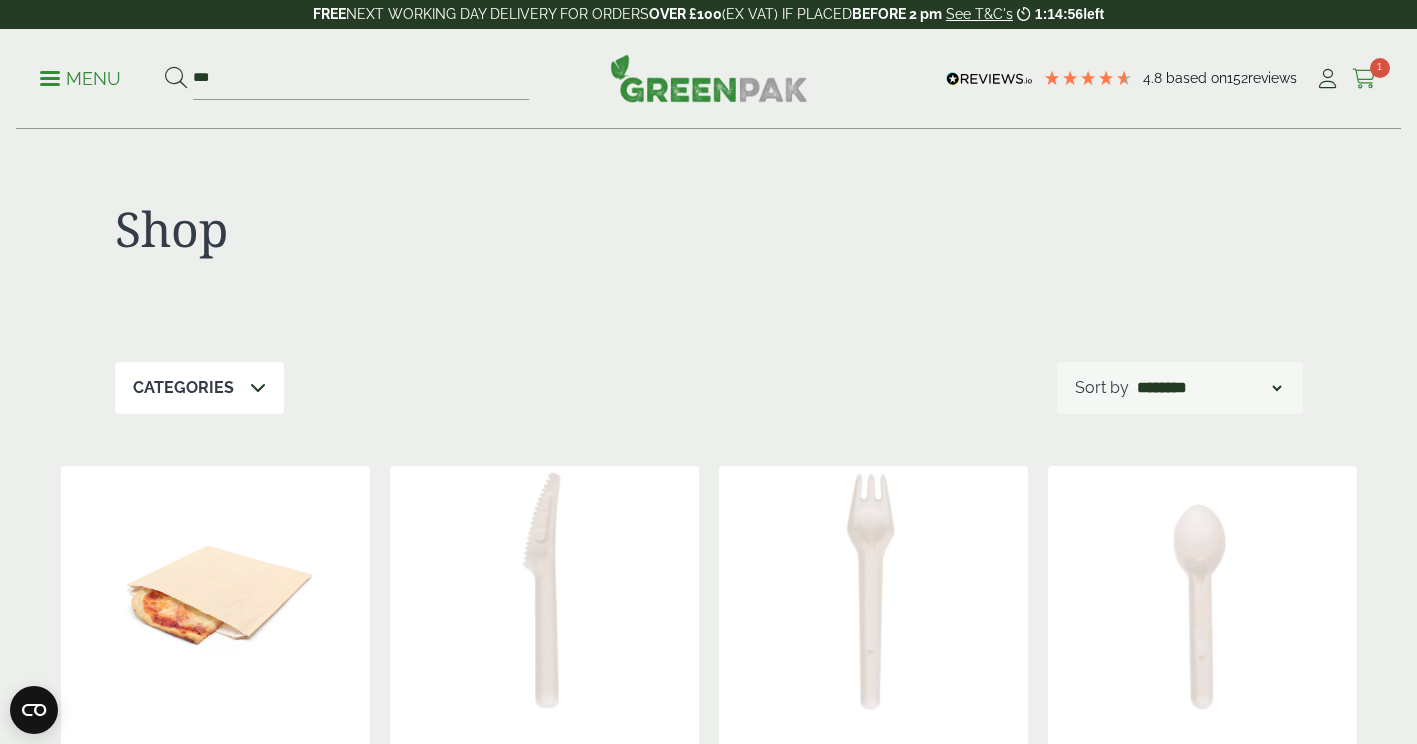 click at bounding box center (1364, 79) 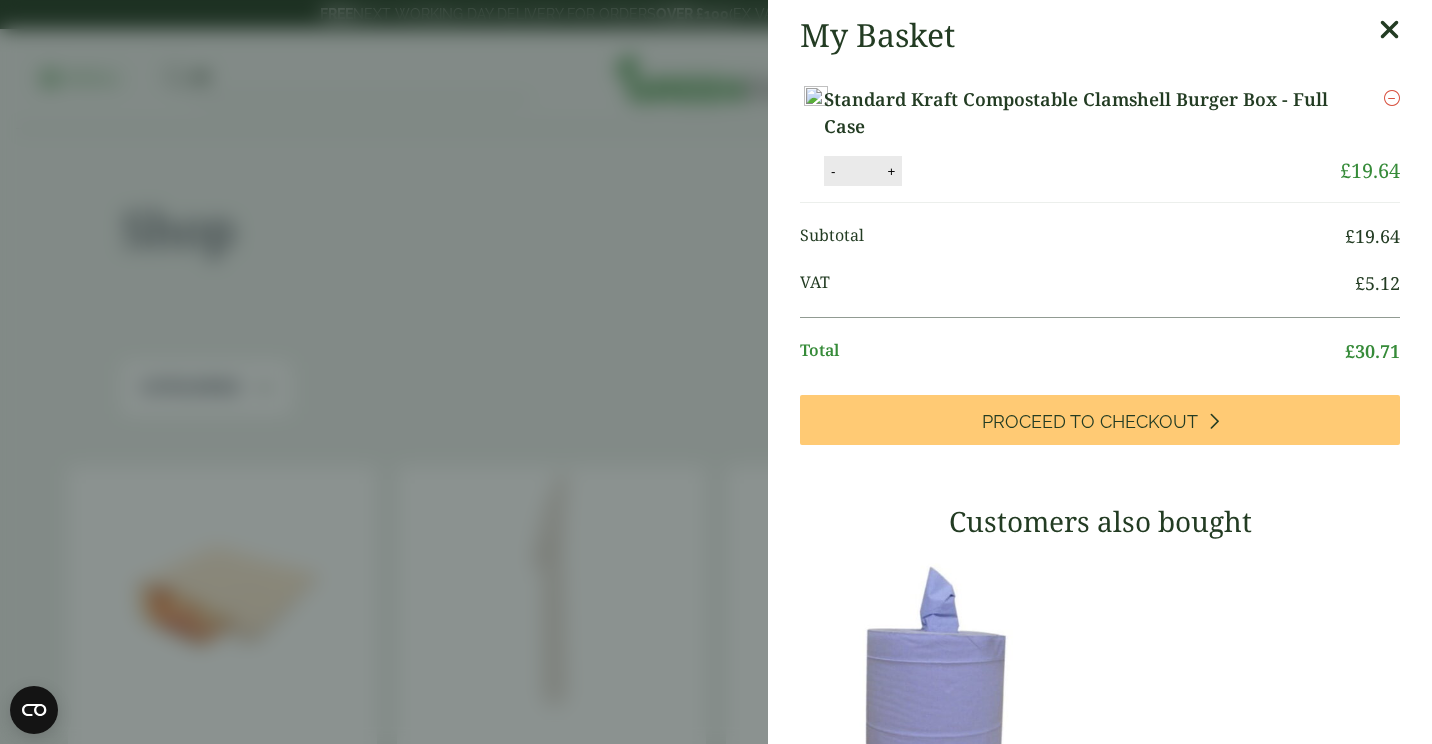 click at bounding box center [1389, 30] 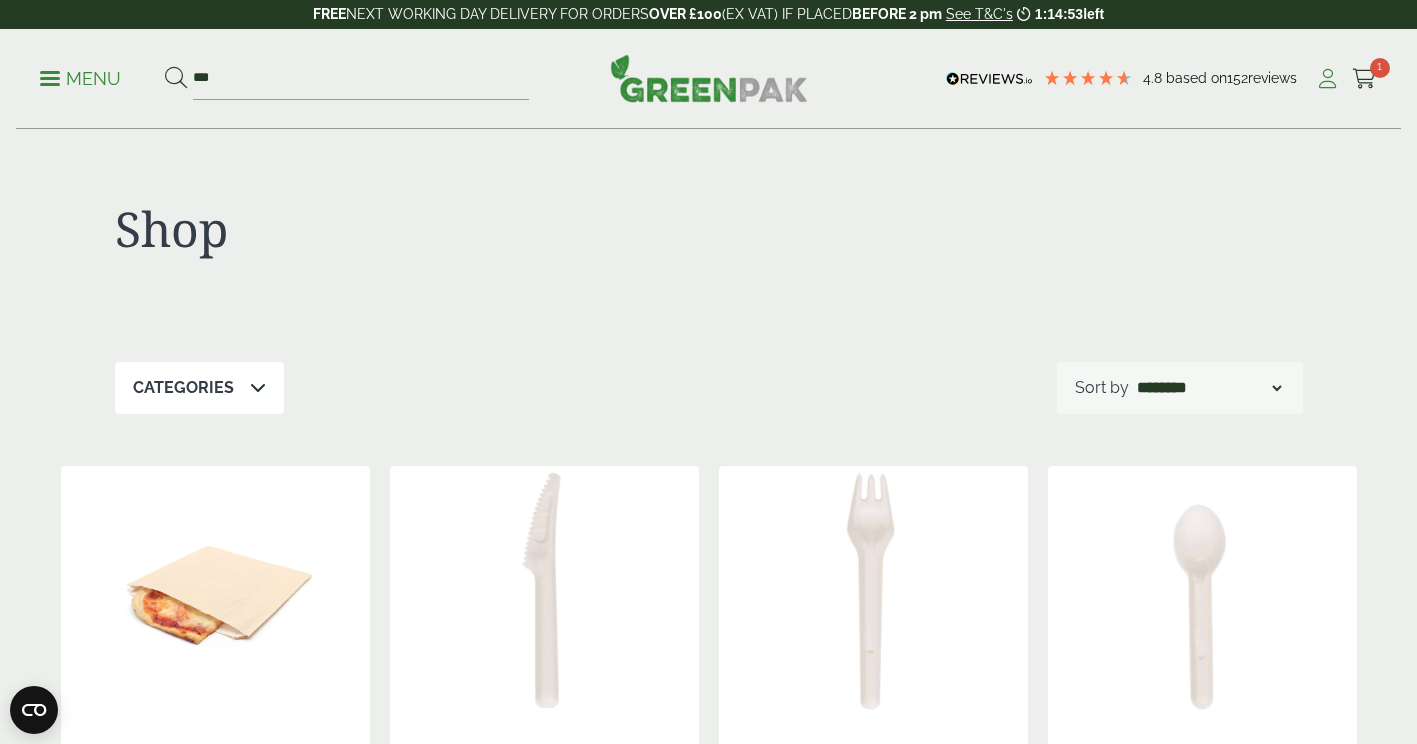 click at bounding box center [1327, 79] 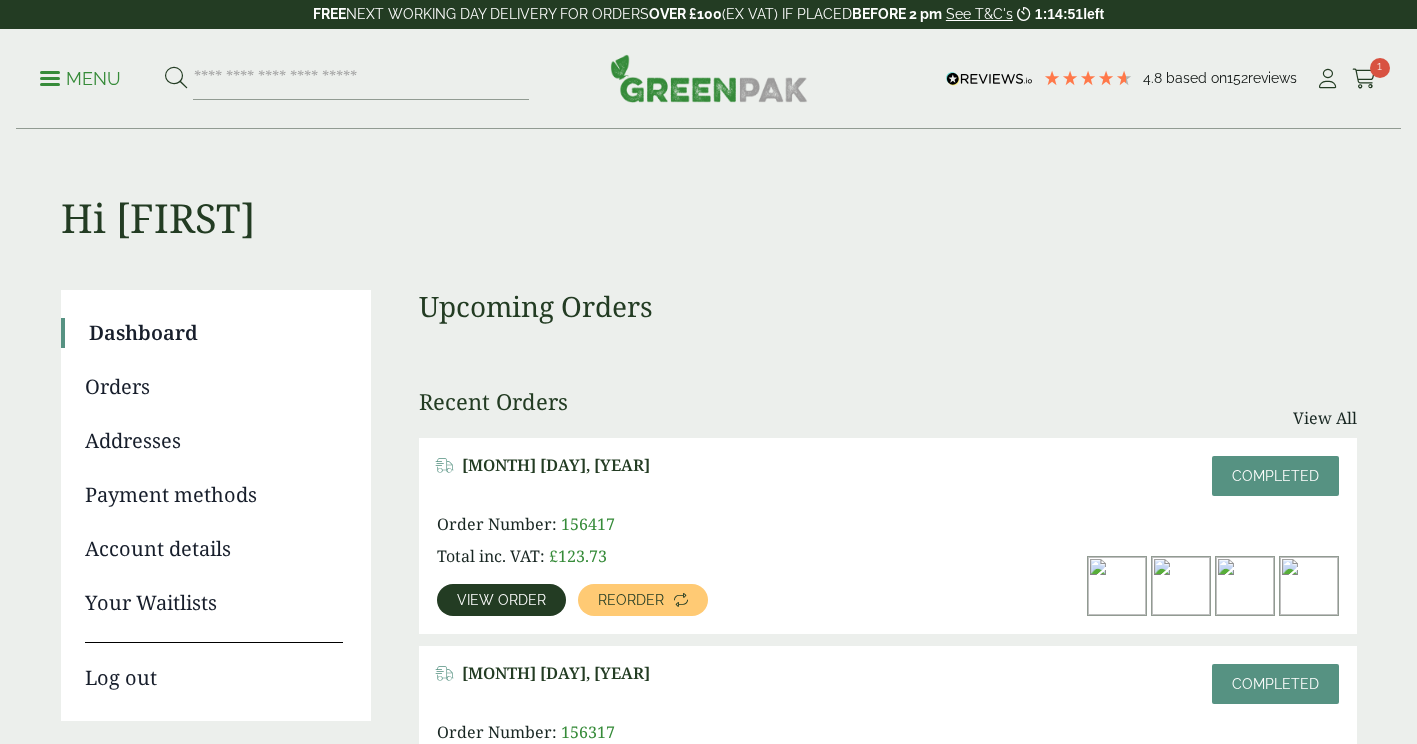 scroll, scrollTop: 0, scrollLeft: 0, axis: both 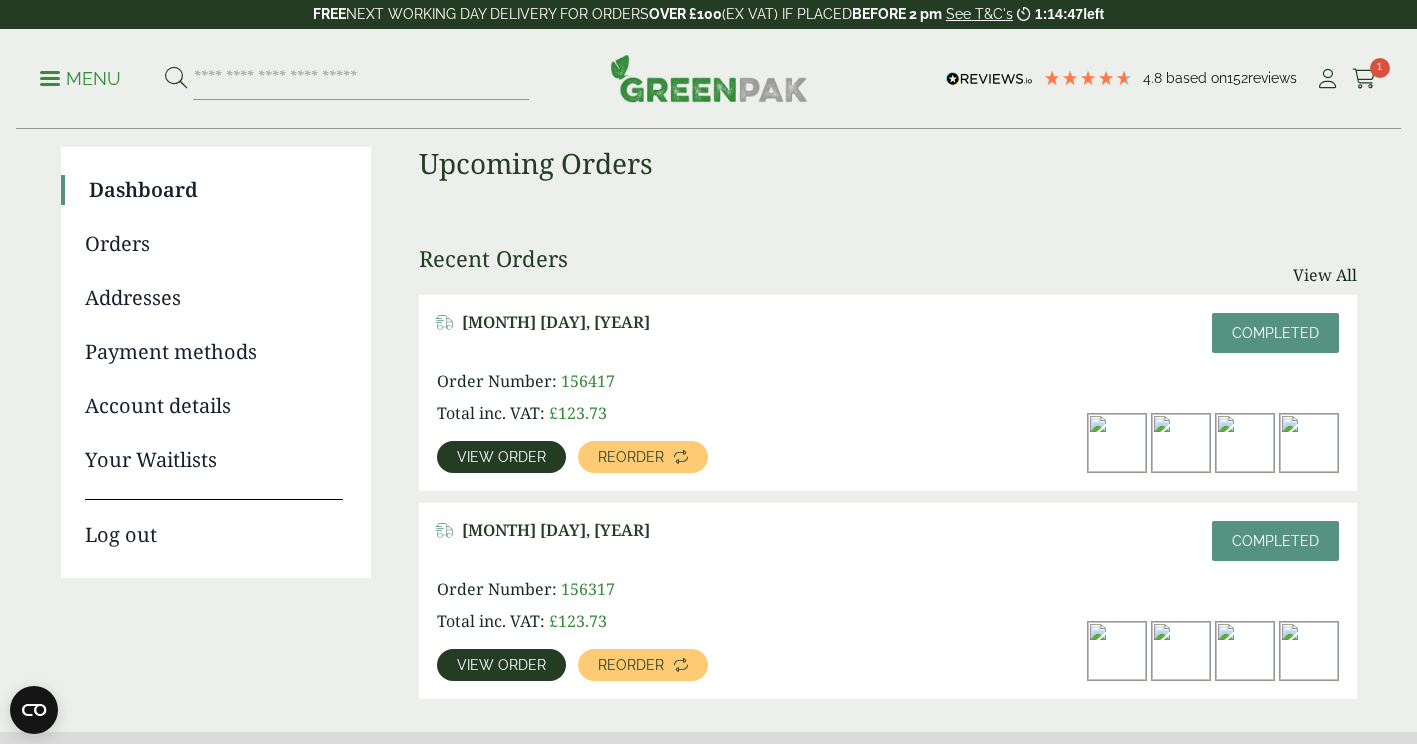 click on "Orders" at bounding box center [214, 244] 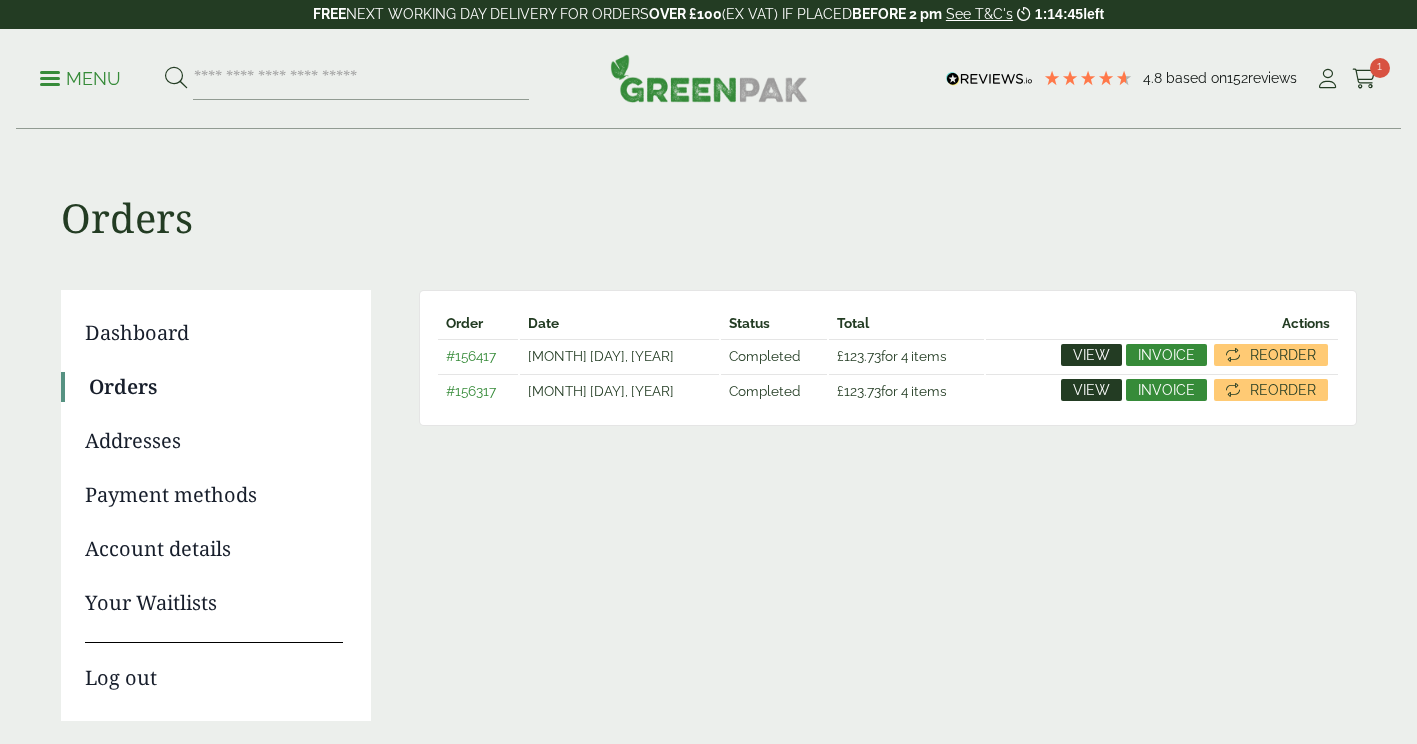 scroll, scrollTop: 0, scrollLeft: 0, axis: both 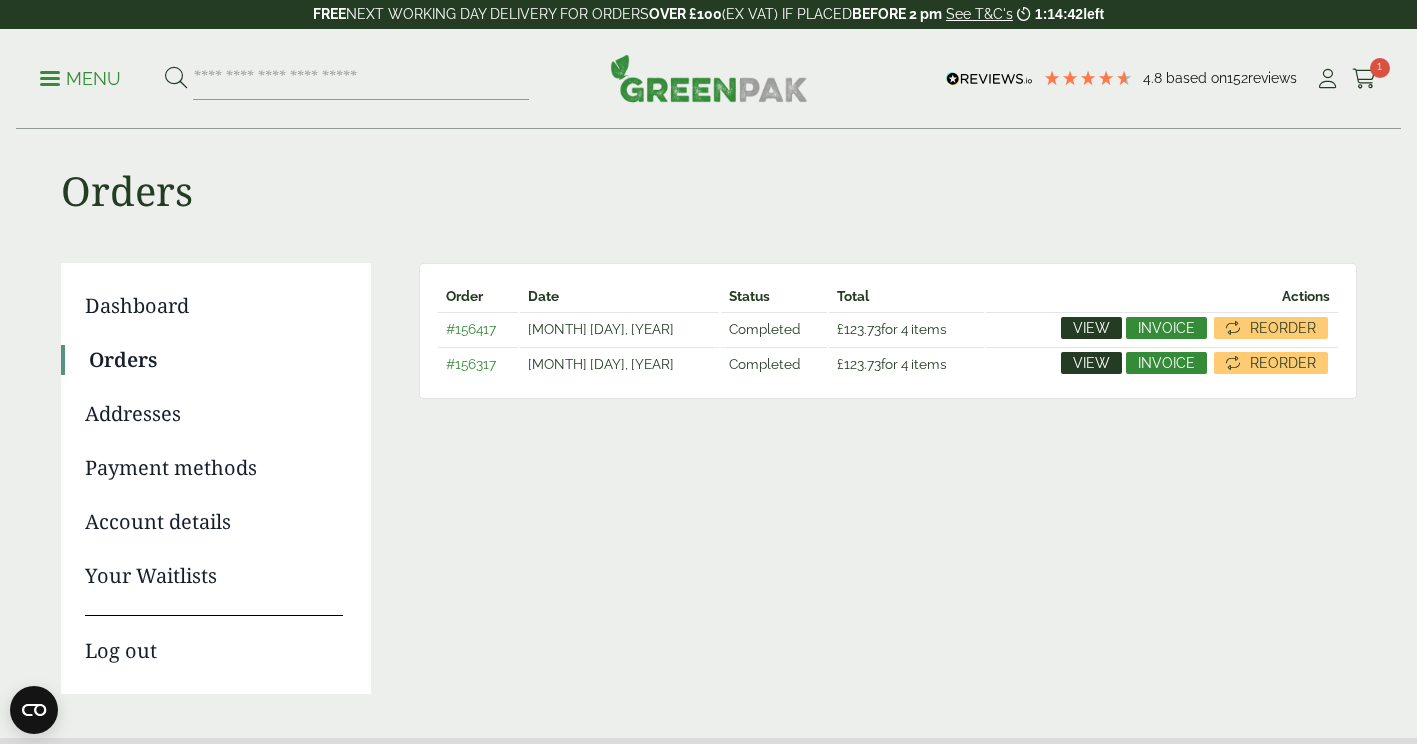 click on "#156417" at bounding box center [471, 329] 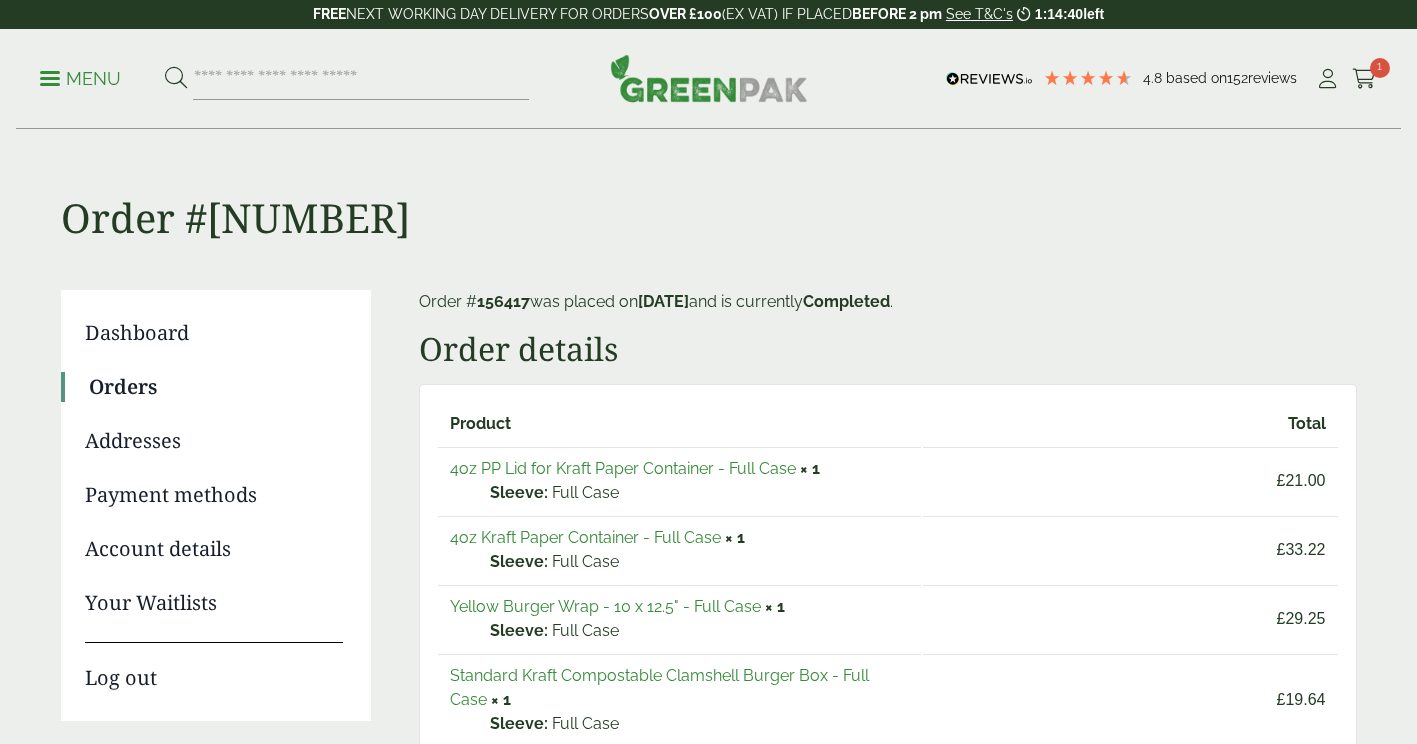 scroll, scrollTop: 92, scrollLeft: 0, axis: vertical 